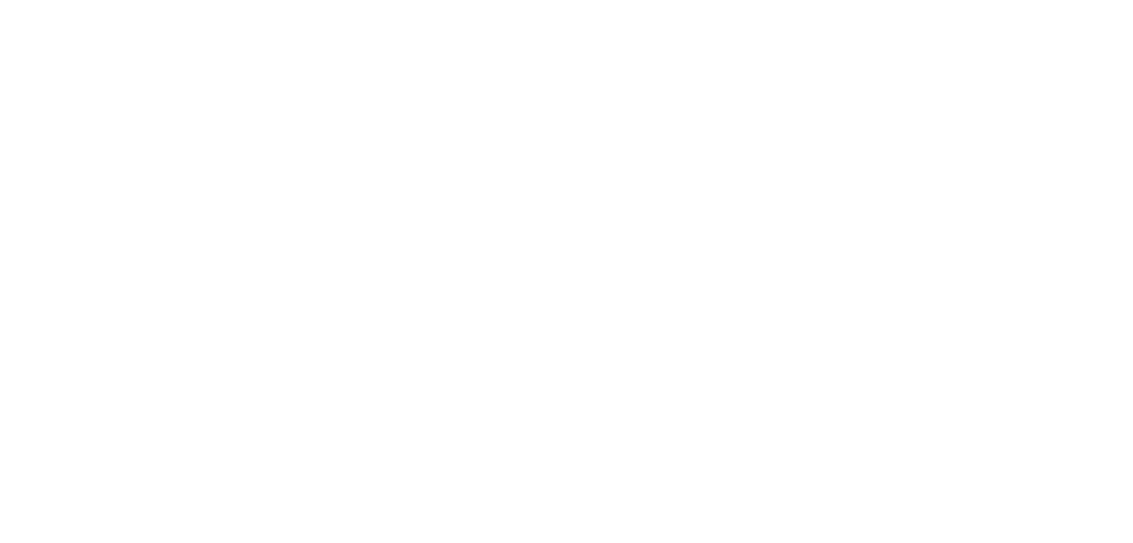 scroll, scrollTop: 0, scrollLeft: 0, axis: both 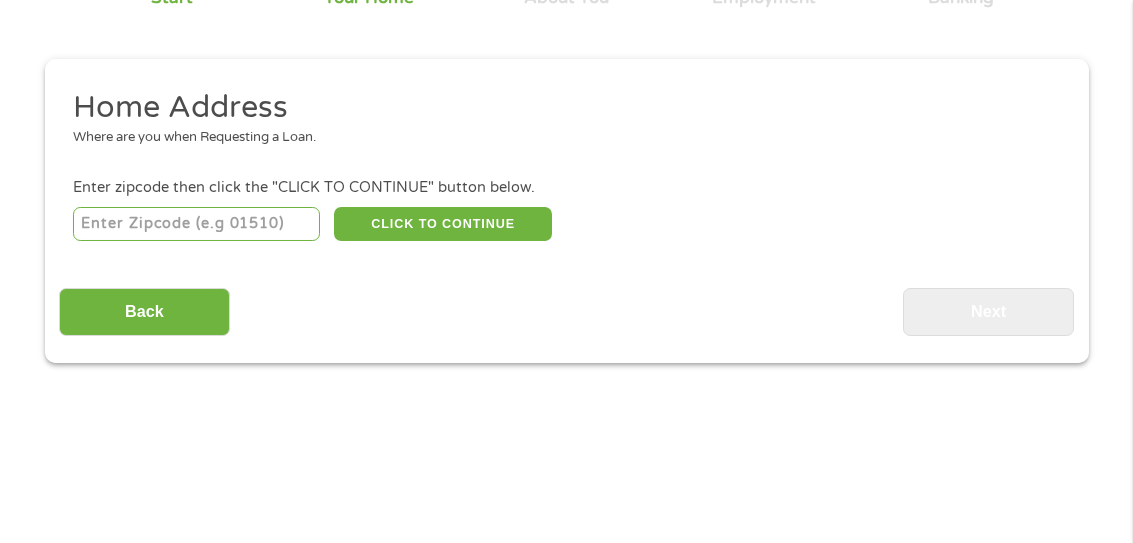 click at bounding box center (196, 224) 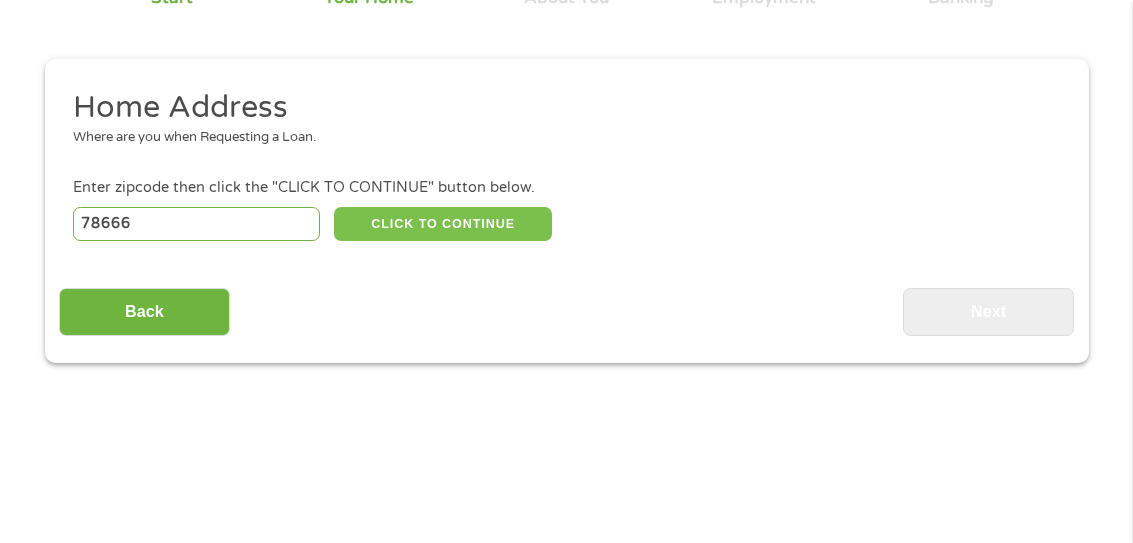 type on "78666" 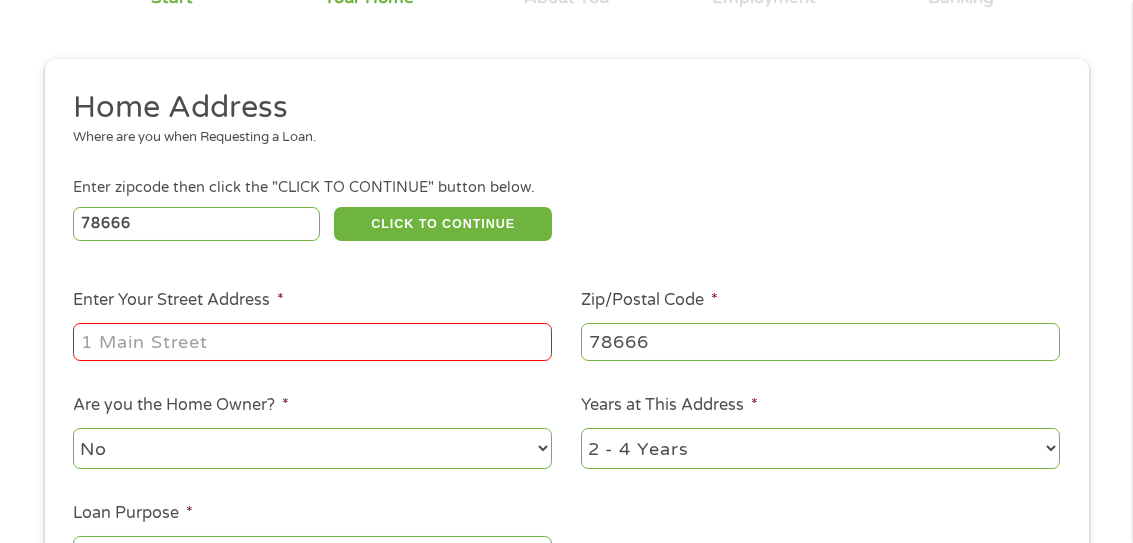 click on "Enter Your Street Address *" at bounding box center (312, 342) 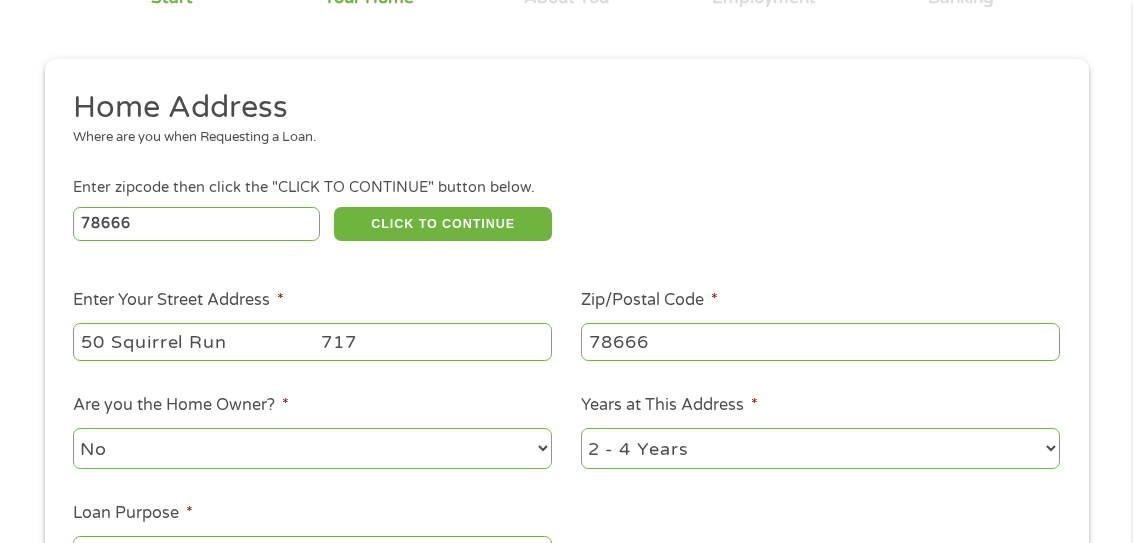 type on "50 Squirrel Run                717" 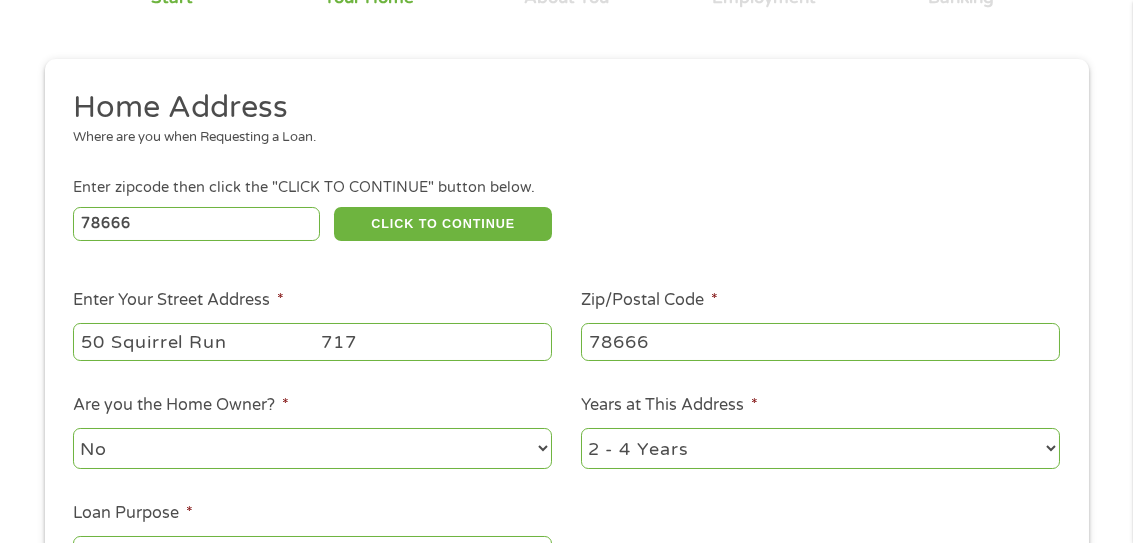 click on "1 Year or less 1 - 2 Years 2 - 4 Years Over 4 Years" at bounding box center (820, 448) 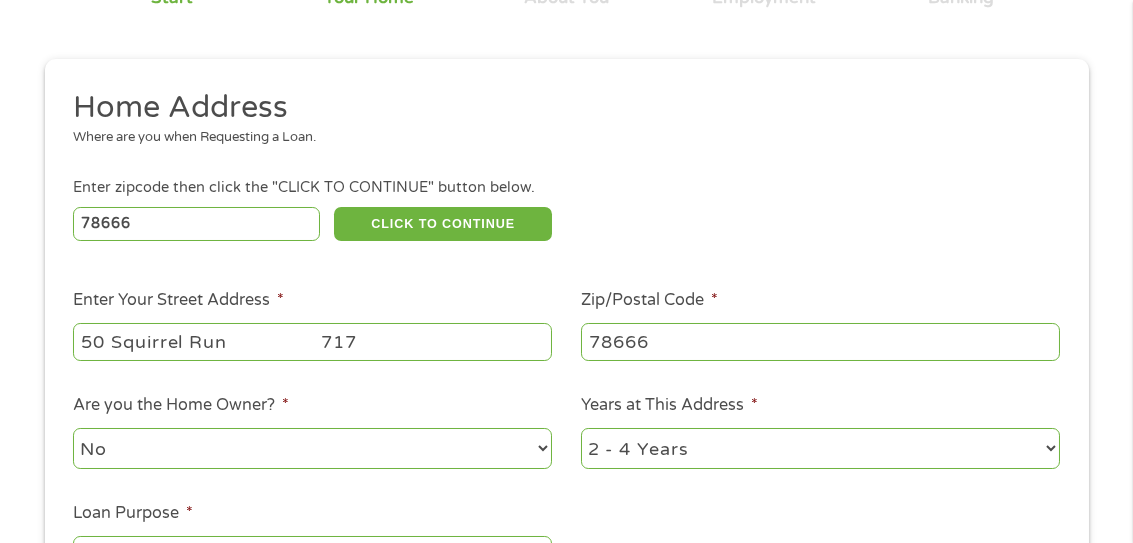 select on "12months" 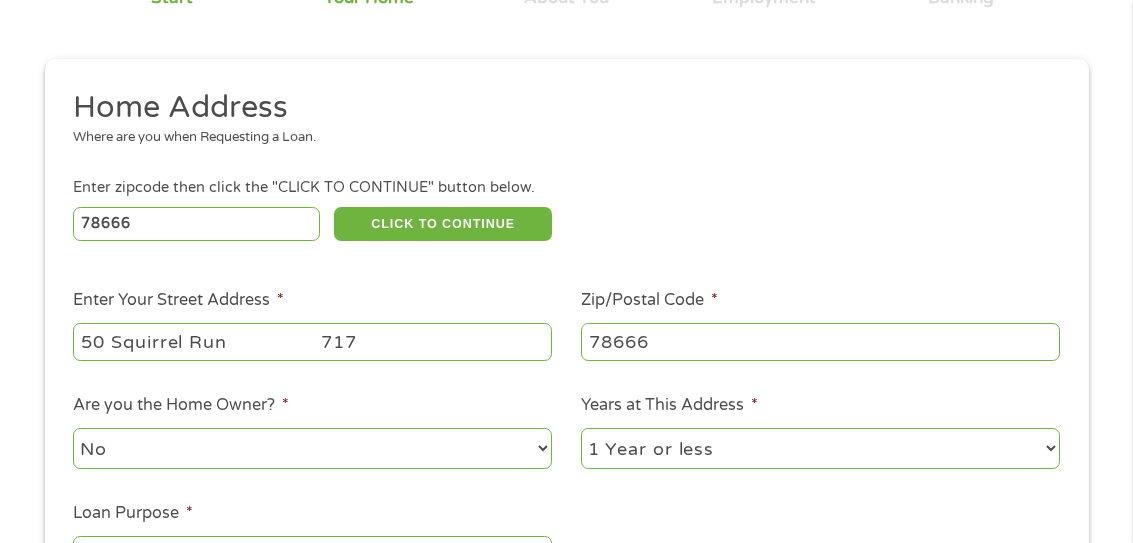 click on "1 Year or less 1 - 2 Years 2 - 4 Years Over 4 Years" at bounding box center [820, 448] 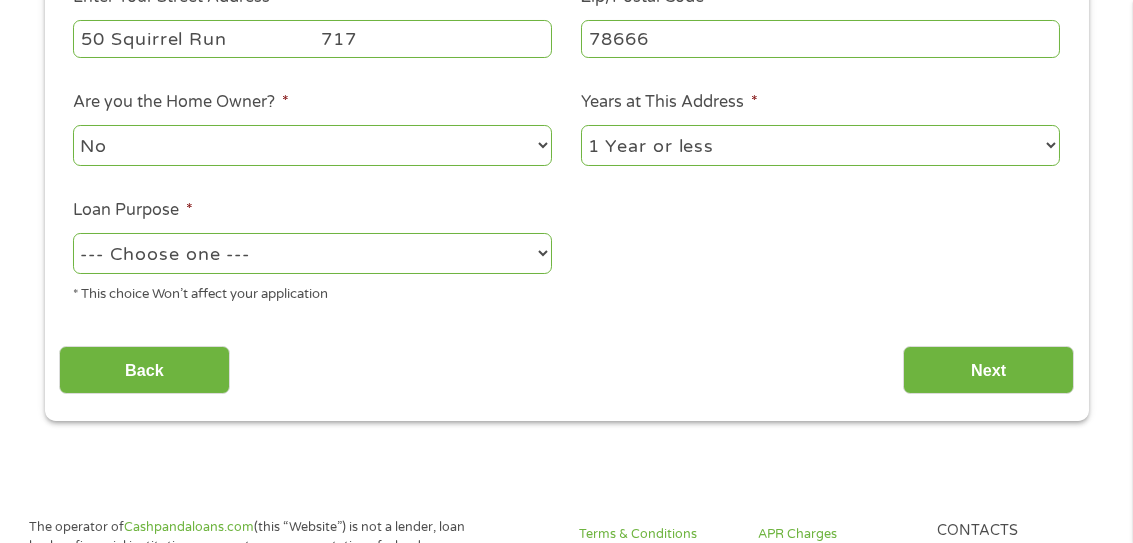 scroll, scrollTop: 532, scrollLeft: 0, axis: vertical 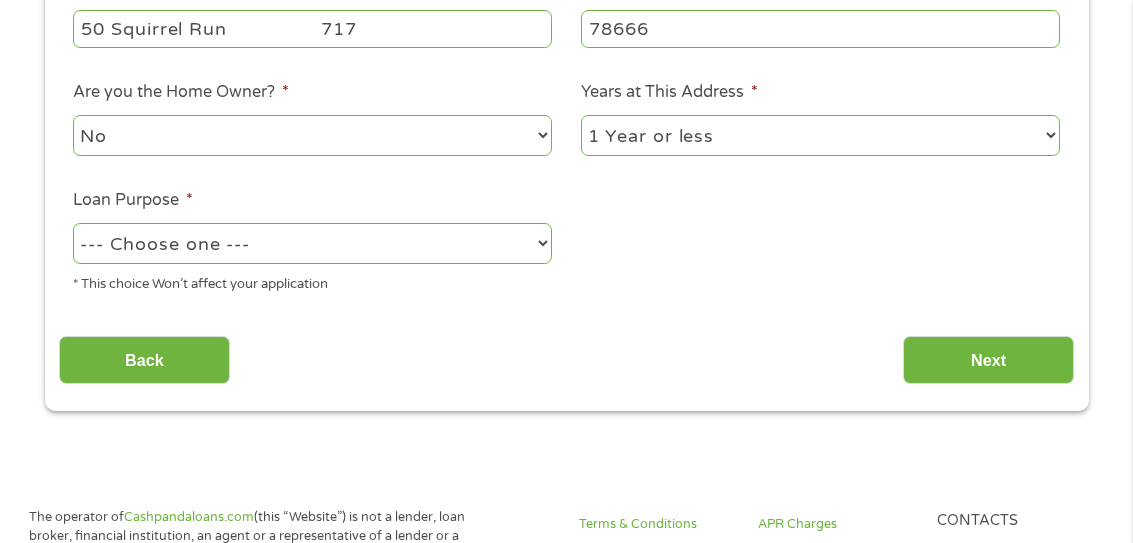 click on "--- Choose one --- Pay Bills Debt Consolidation Home Improvement Major Purchase Car Loan Short Term Cash Medical Expenses Other" at bounding box center (312, 243) 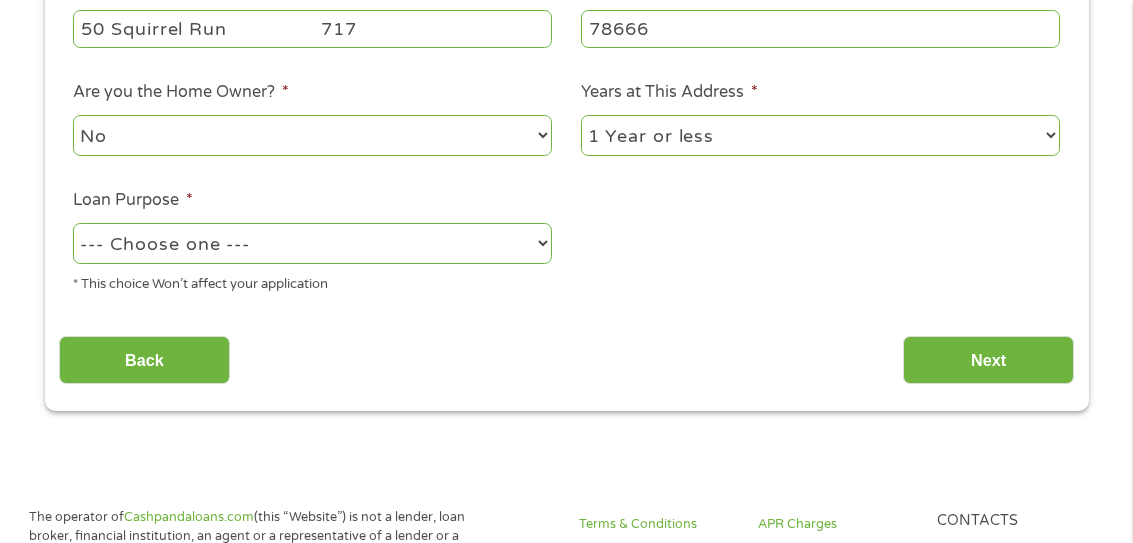 select on "paybills" 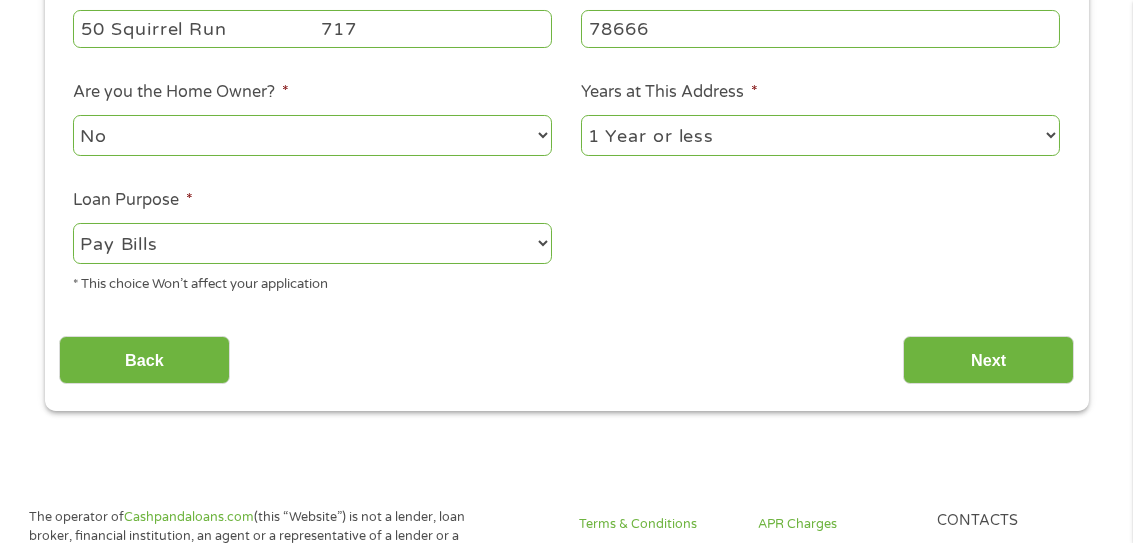 click on "--- Choose one --- Pay Bills Debt Consolidation Home Improvement Major Purchase Car Loan Short Term Cash Medical Expenses Other" at bounding box center (312, 243) 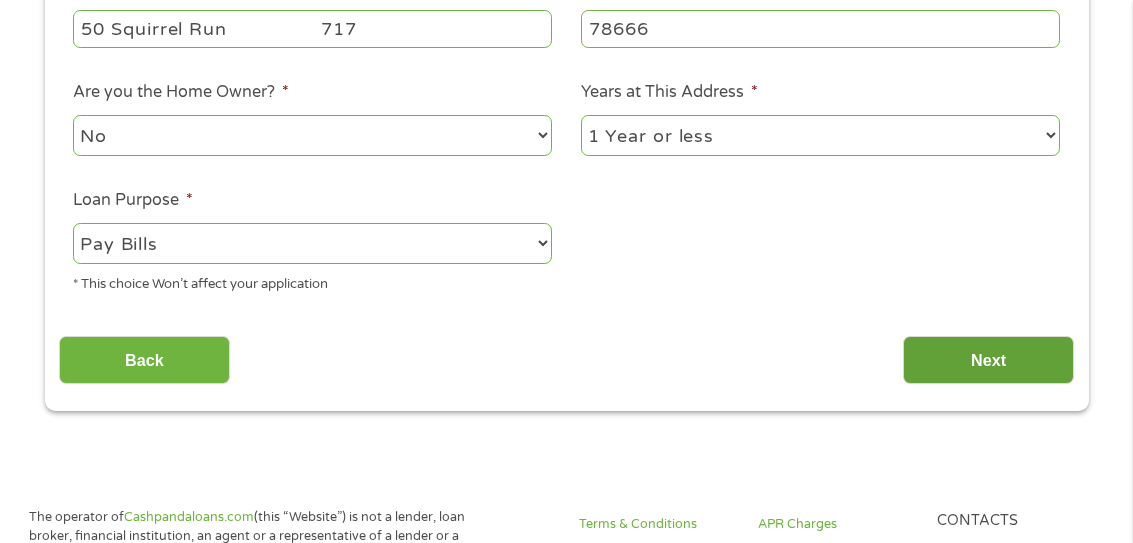 click on "Next" at bounding box center [988, 360] 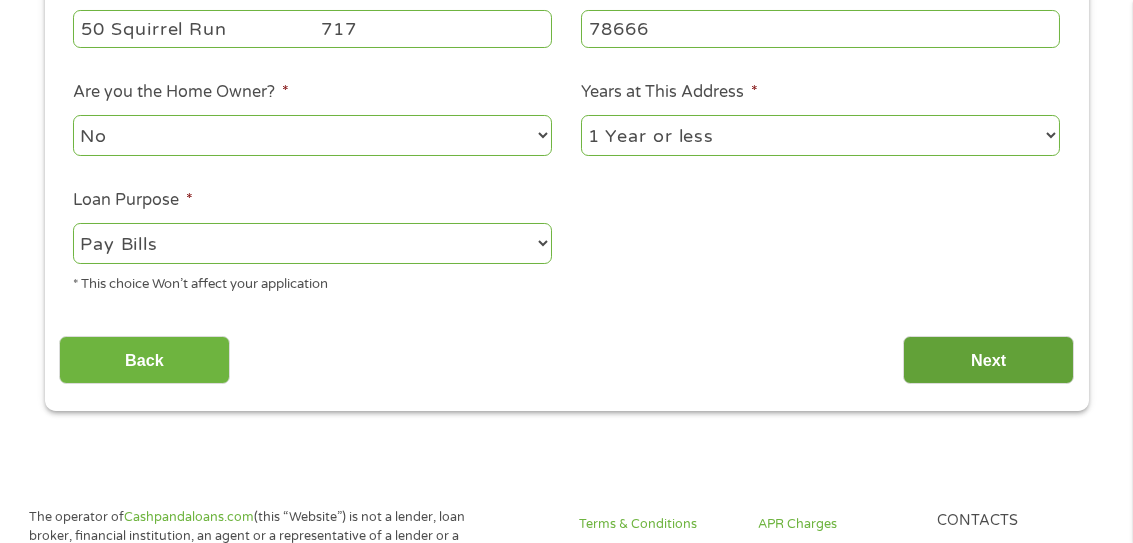 click on "Next" at bounding box center (988, 360) 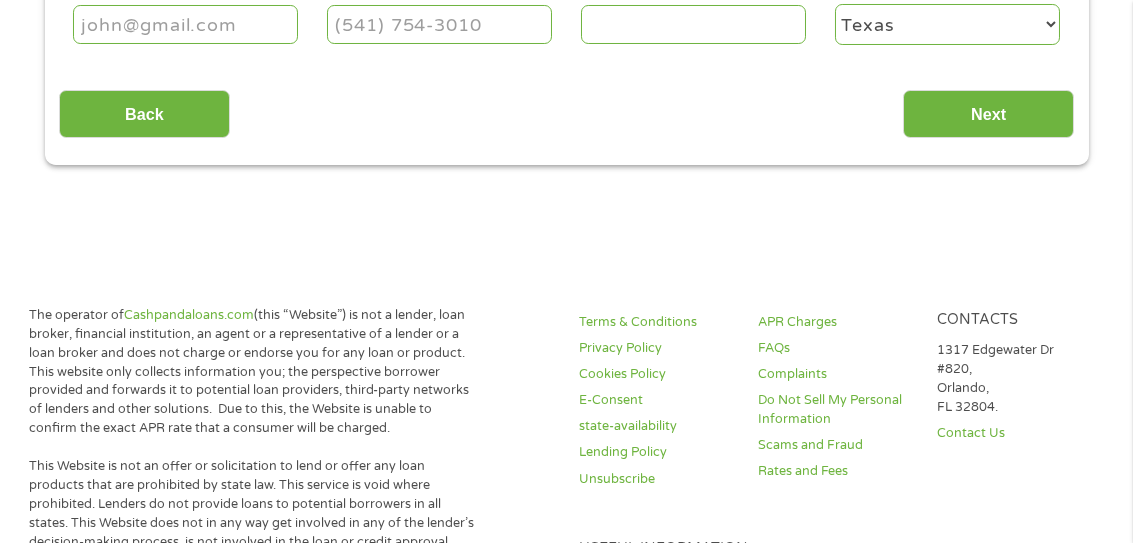 scroll, scrollTop: 7, scrollLeft: 7, axis: both 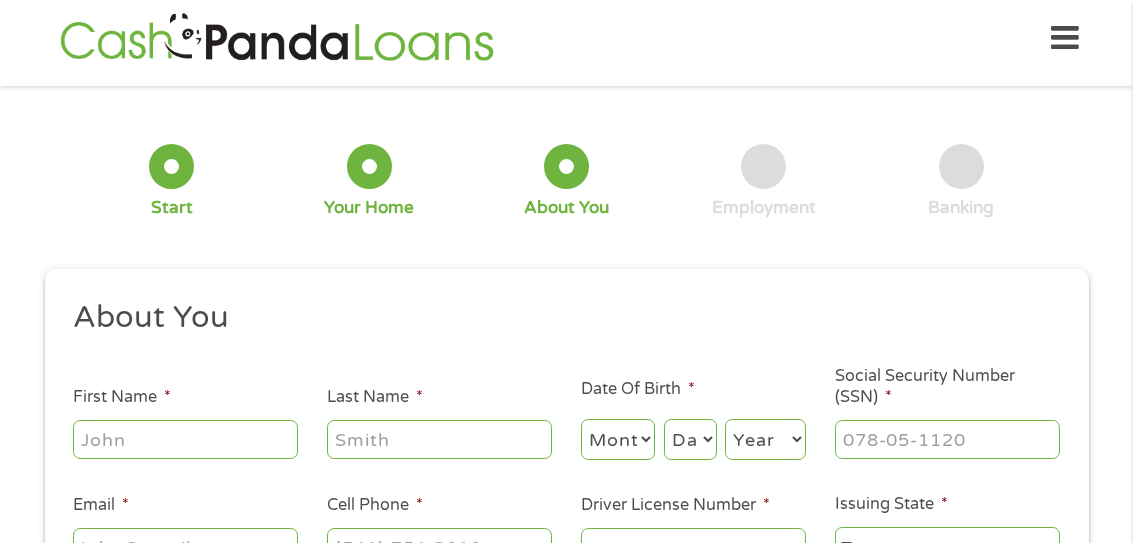 click on "First Name *" at bounding box center [185, 439] 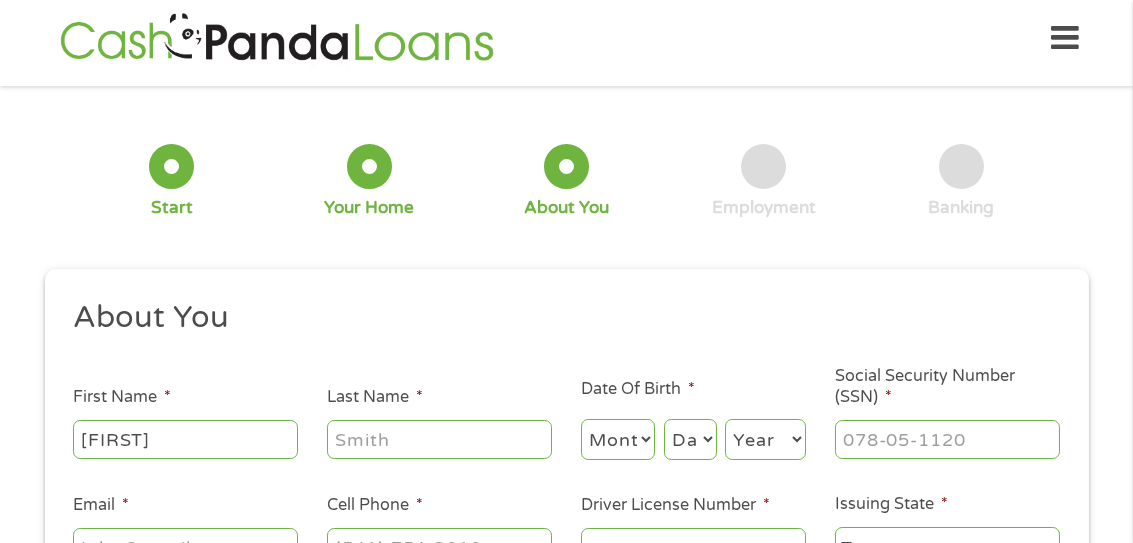 type on "[FIRST]" 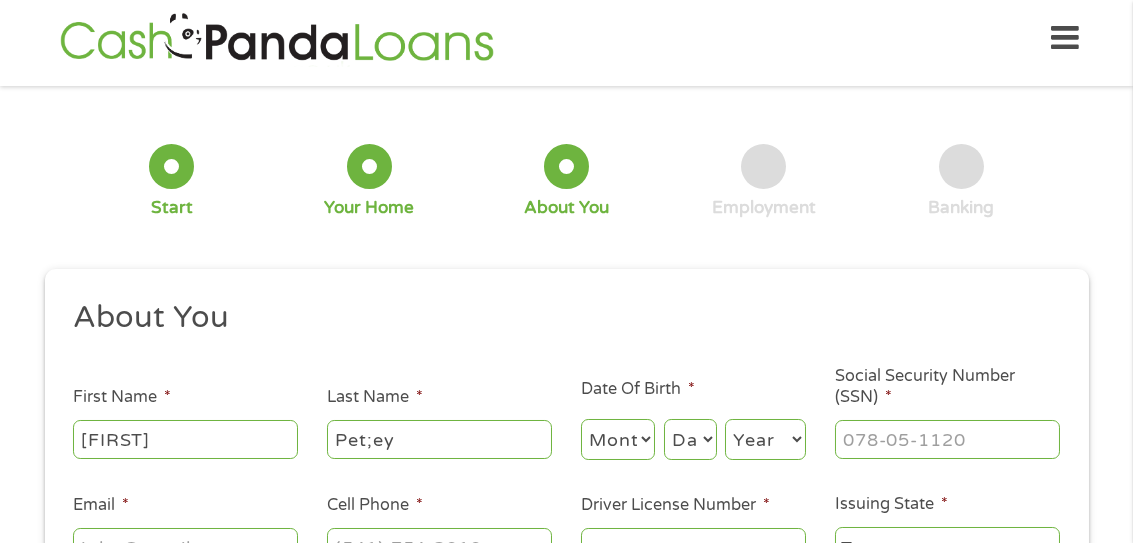 click on "Pet;ey" at bounding box center (439, 439) 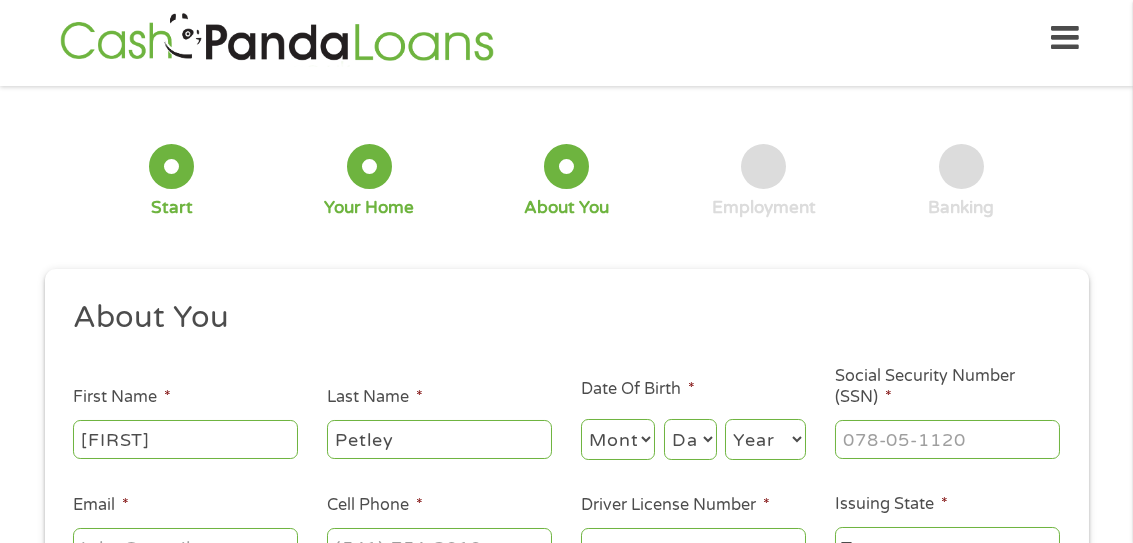 type on "Petley" 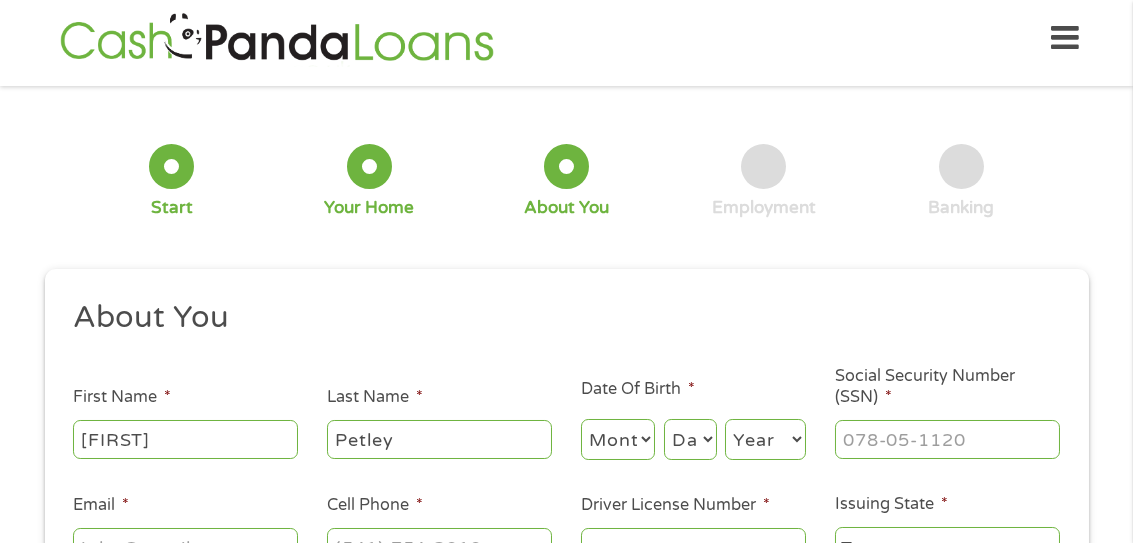 select on "3" 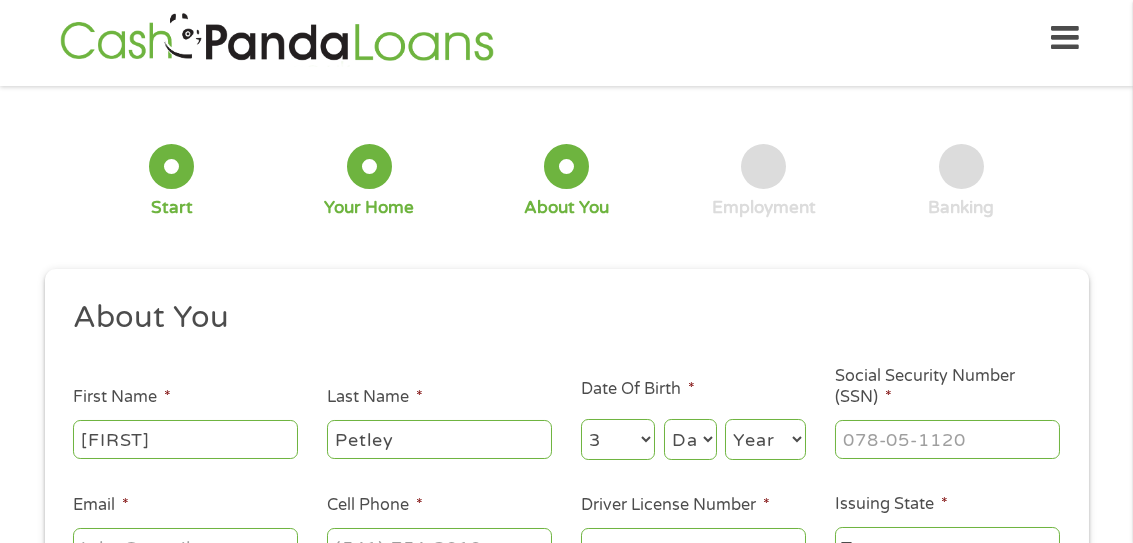 click on "Month 1 2 3 4 5 6 7 8 9 10 11 12" at bounding box center (618, 439) 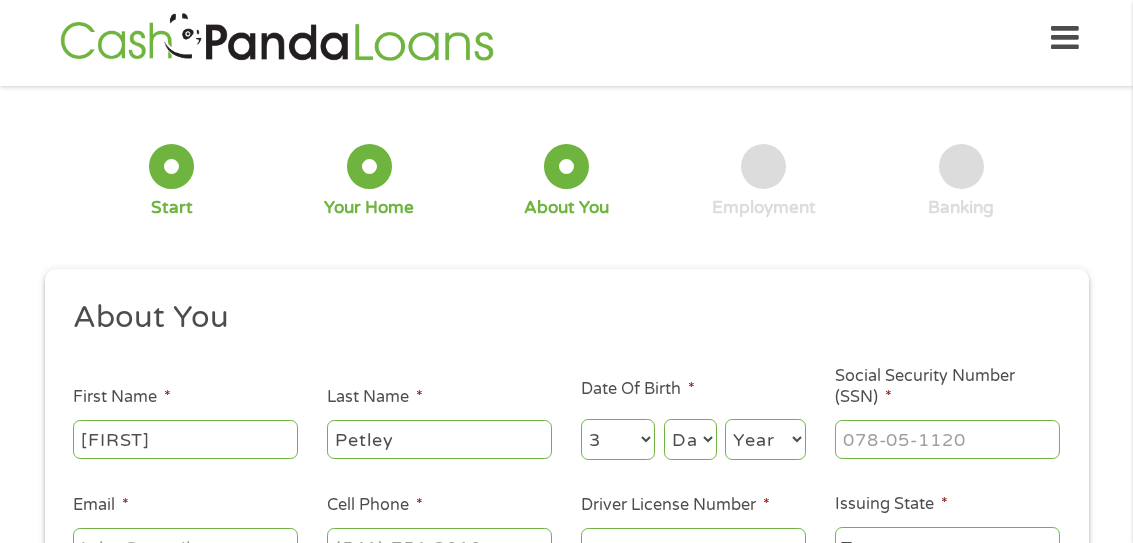 click on "Day 1 2 3 4 5 6 7 8 9 10 11 12 13 14 15 16 17 18 19 20 21 22 23 24 25 26 27 28 29 30 31" at bounding box center (690, 439) 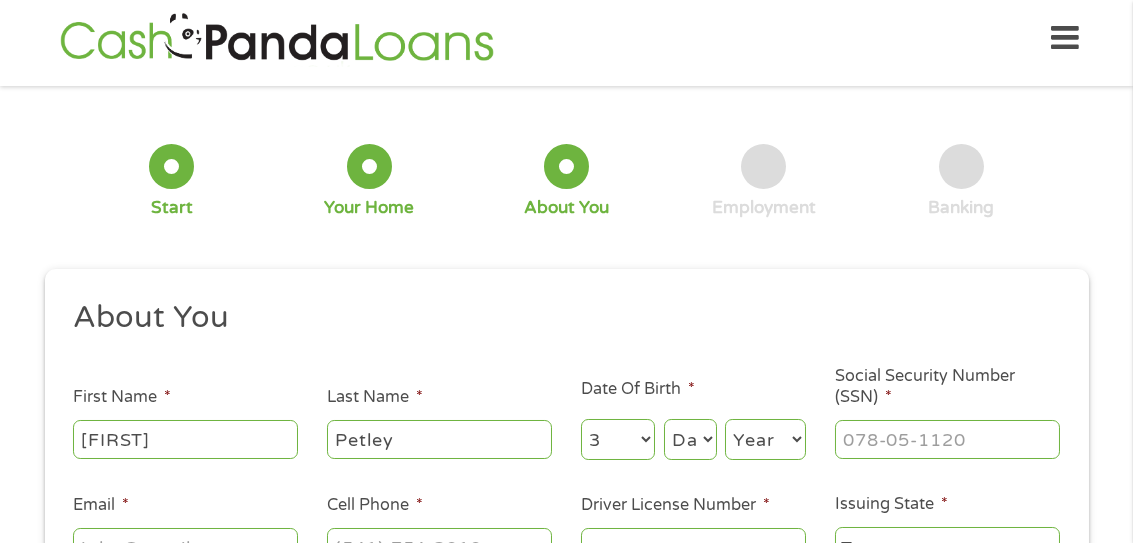 select on "30" 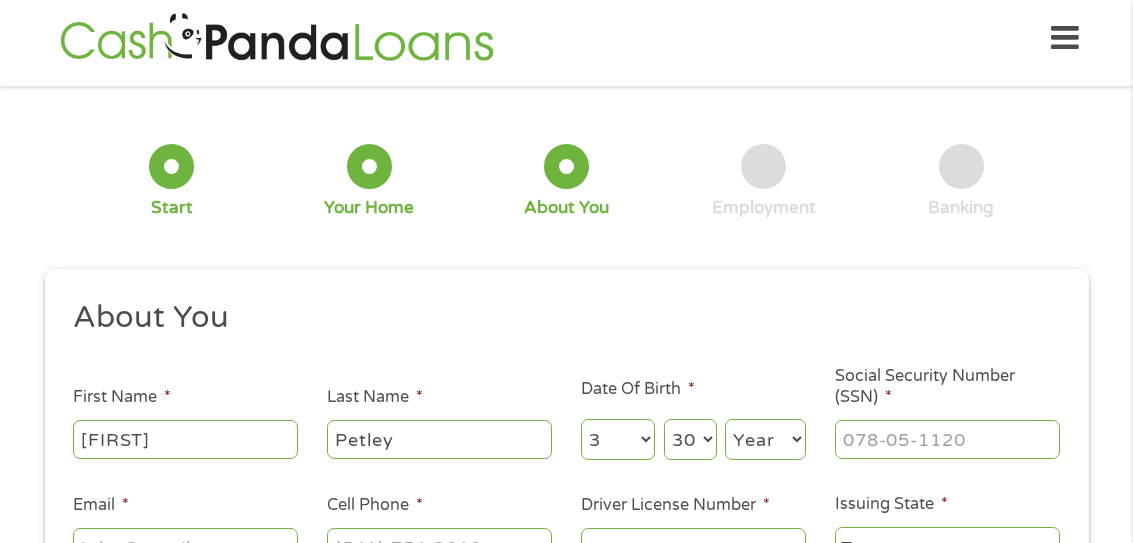 click on "Day 1 2 3 4 5 6 7 8 9 10 11 12 13 14 15 16 17 18 19 20 21 22 23 24 25 26 27 28 29 30 31" at bounding box center (690, 439) 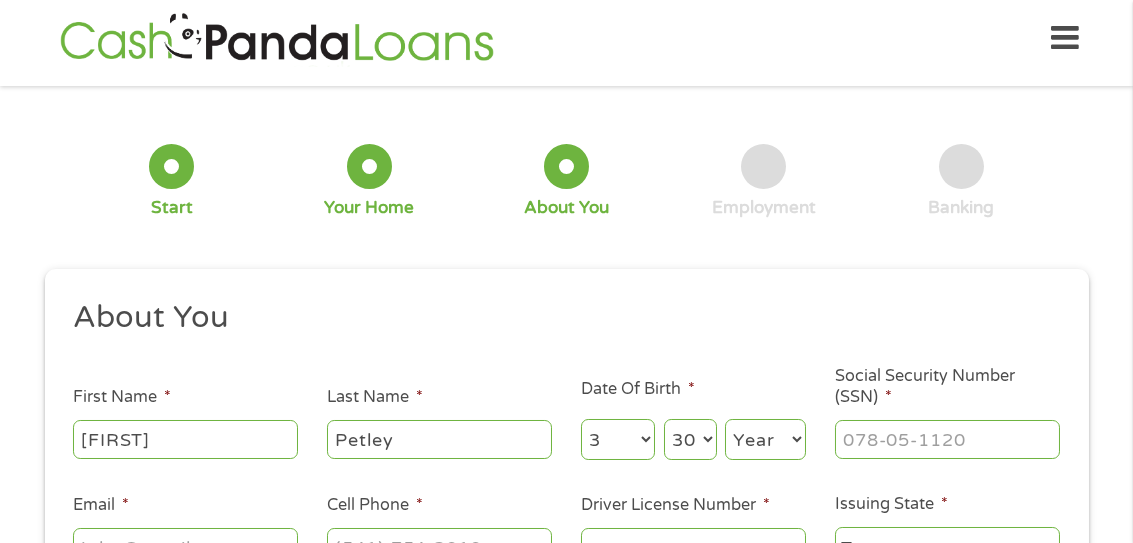 click on "Year 2007 2006 2005 2004 2003 2002 2001 2000 1999 1998 1997 1996 1995 1994 1993 1992 1991 1990 1989 1988 1987 1986 1985 1984 1983 1982 1981 1980 1979 1978 1977 1976 1975 1974 1973 1972 1971 1970 1969 1968 1967 1966 1965 1964 1963 1962 1961 1960 1959 1958 1957 1956 1955 1954 1953 1952 1951 1950 1949 1948 1947 1946 1945 1944 1943 1942 1941 1940 1939 1938 1937 1936 1935 1934 1933 1932 1931 1930 1929 1928 1927 1926 1925 1924 1923 1922 1921 1920" at bounding box center (765, 439) 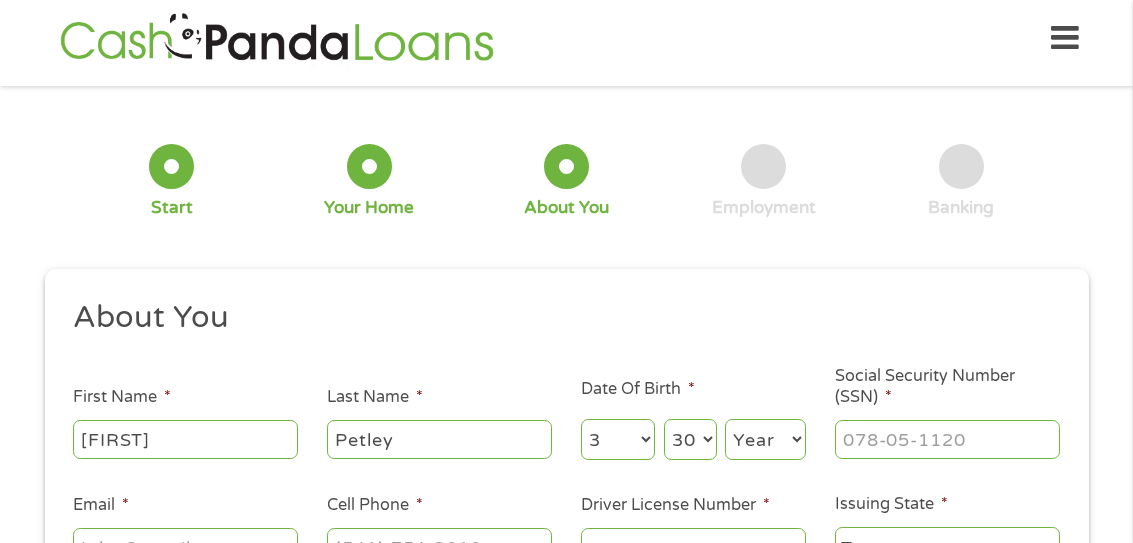 select on "1941" 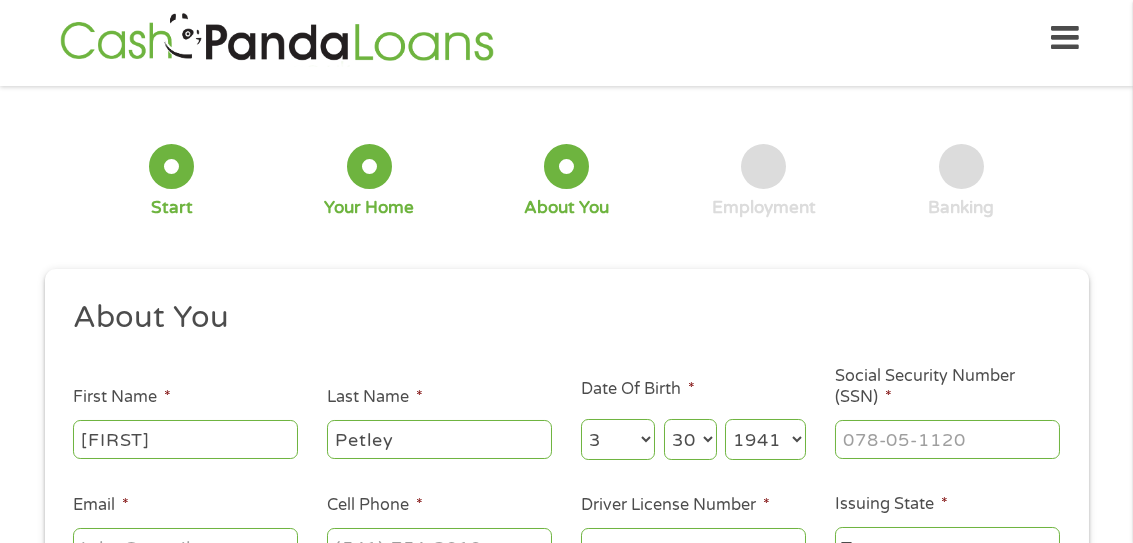 click on "Year 2007 2006 2005 2004 2003 2002 2001 2000 1999 1998 1997 1996 1995 1994 1993 1992 1991 1990 1989 1988 1987 1986 1985 1984 1983 1982 1981 1980 1979 1978 1977 1976 1975 1974 1973 1972 1971 1970 1969 1968 1967 1966 1965 1964 1963 1962 1961 1960 1959 1958 1957 1956 1955 1954 1953 1952 1951 1950 1949 1948 1947 1946 1945 1944 1943 1942 1941 1940 1939 1938 1937 1936 1935 1934 1933 1932 1931 1930 1929 1928 1927 1926 1925 1924 1923 1922 1921 1920" at bounding box center (765, 439) 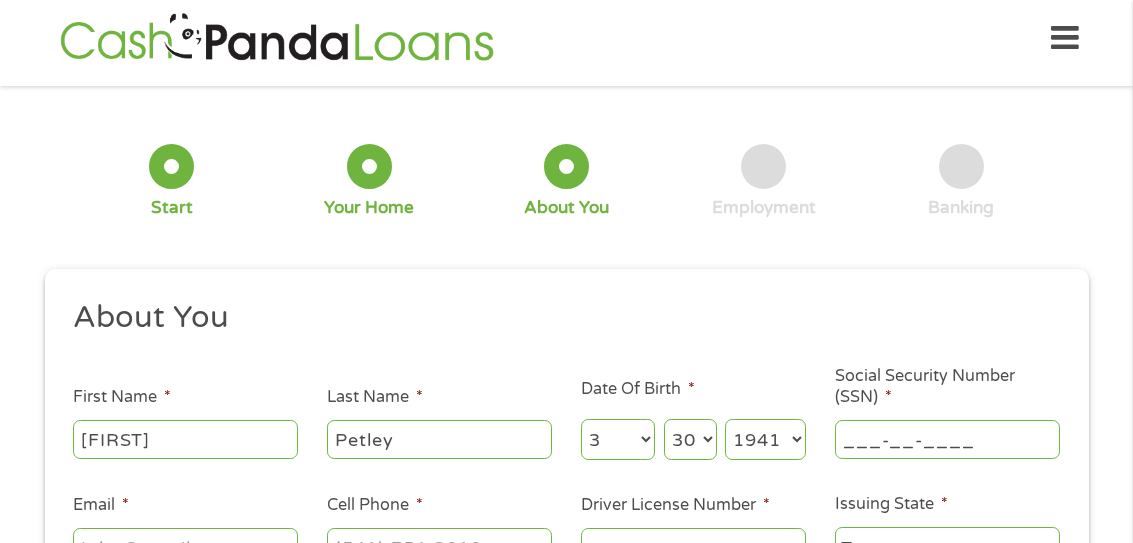 click on "___-__-____" at bounding box center (947, 439) 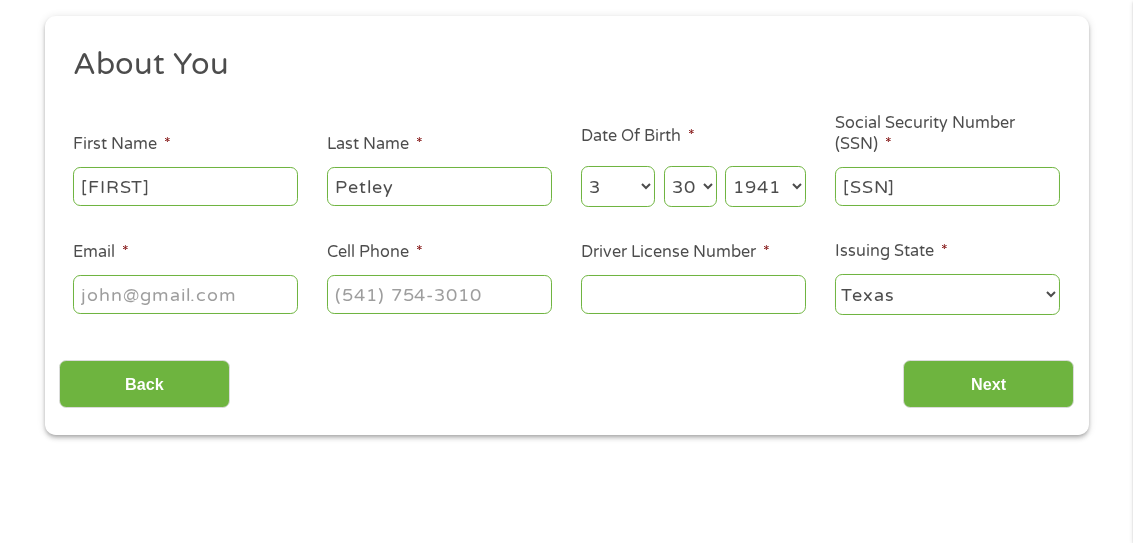 scroll, scrollTop: 254, scrollLeft: 0, axis: vertical 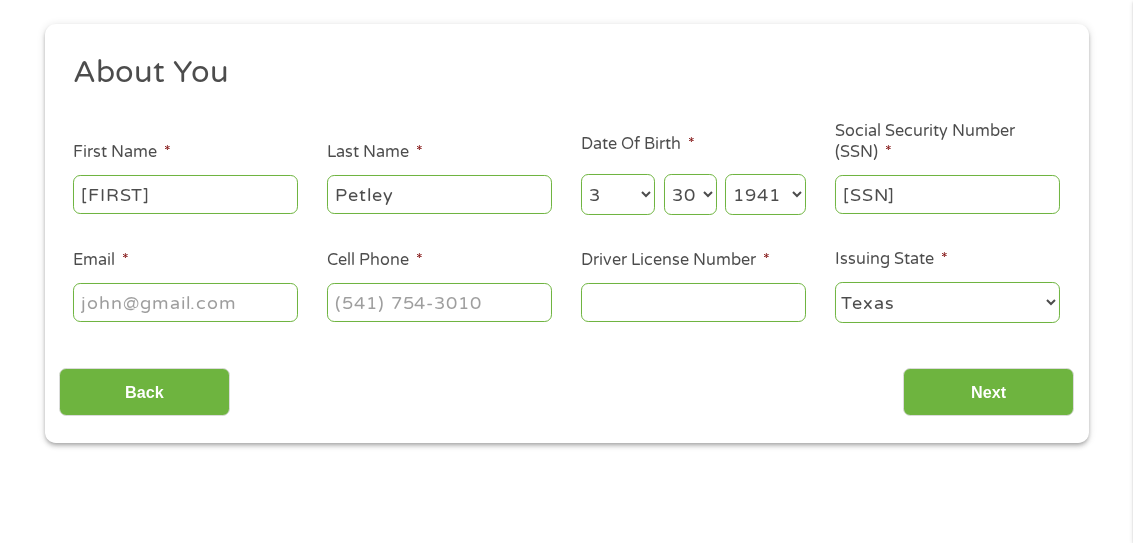 click on "Email *" at bounding box center [185, 302] 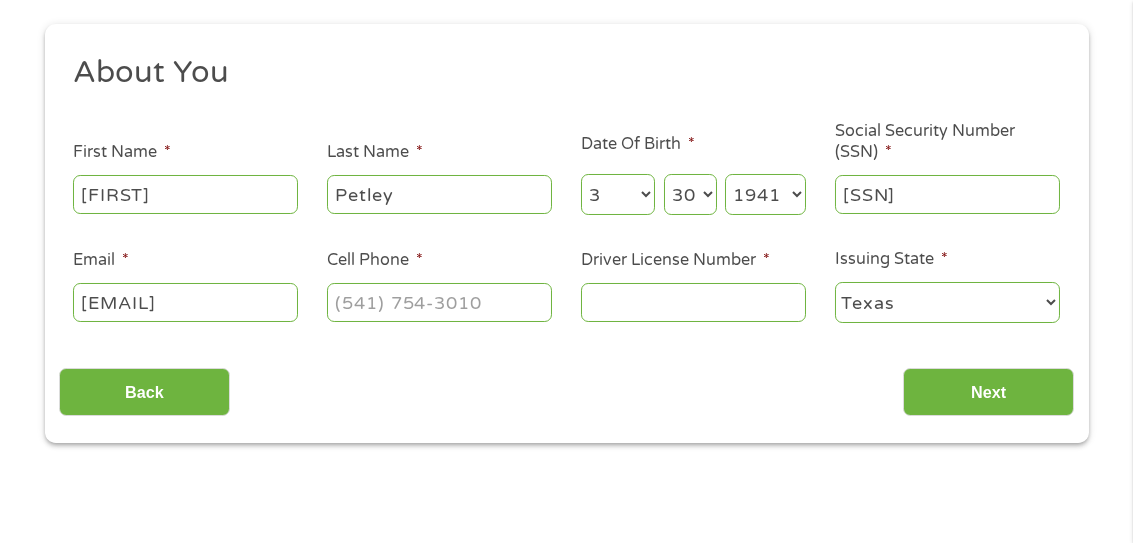 type on "[EMAIL]" 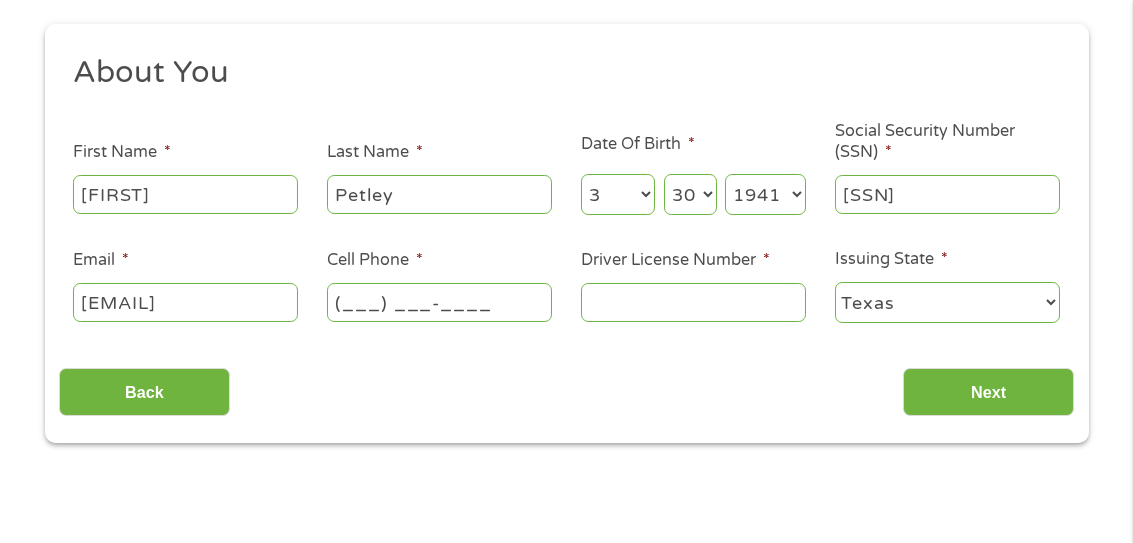 click on "(___) ___-____" at bounding box center (439, 302) 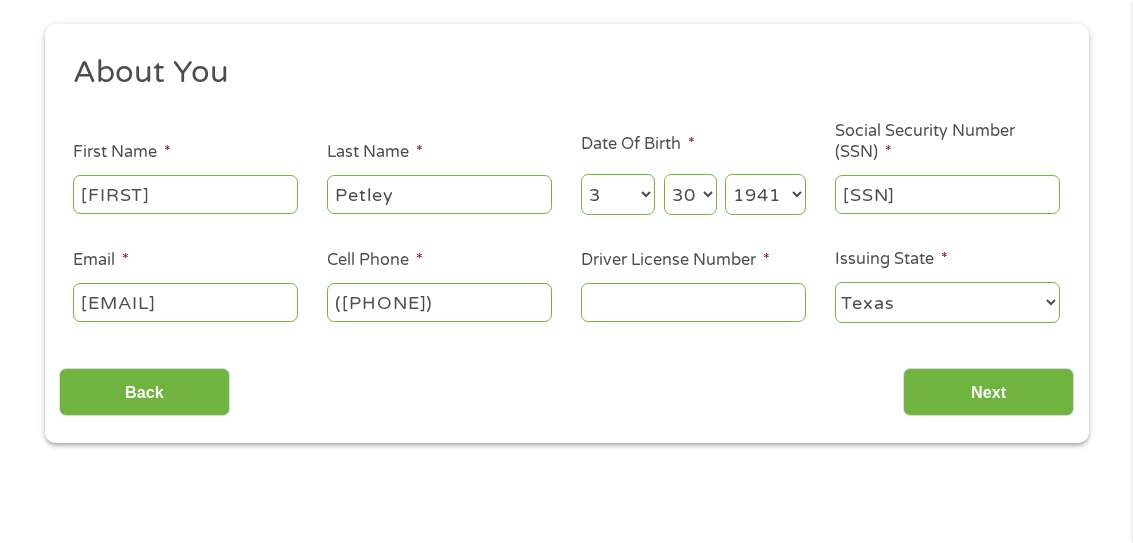 click on "Driver License Number *" at bounding box center (693, 302) 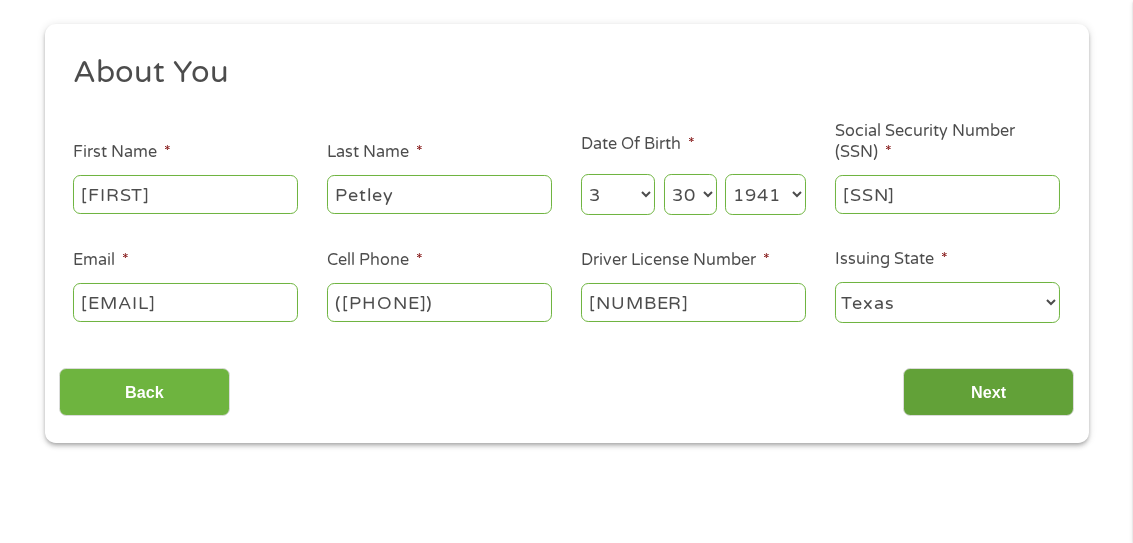 type on "[NUMBER]" 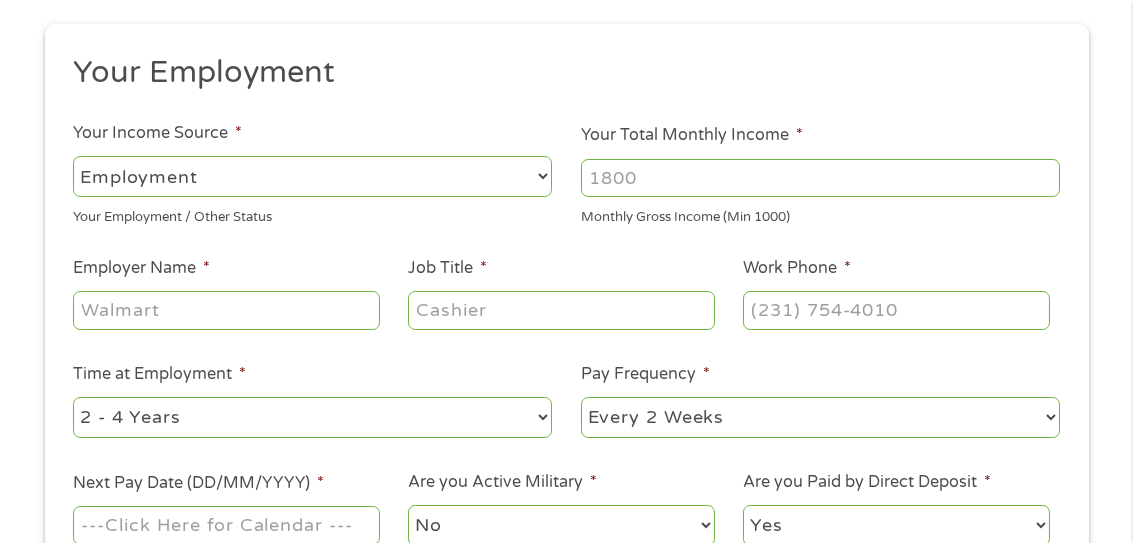 scroll, scrollTop: 40, scrollLeft: 0, axis: vertical 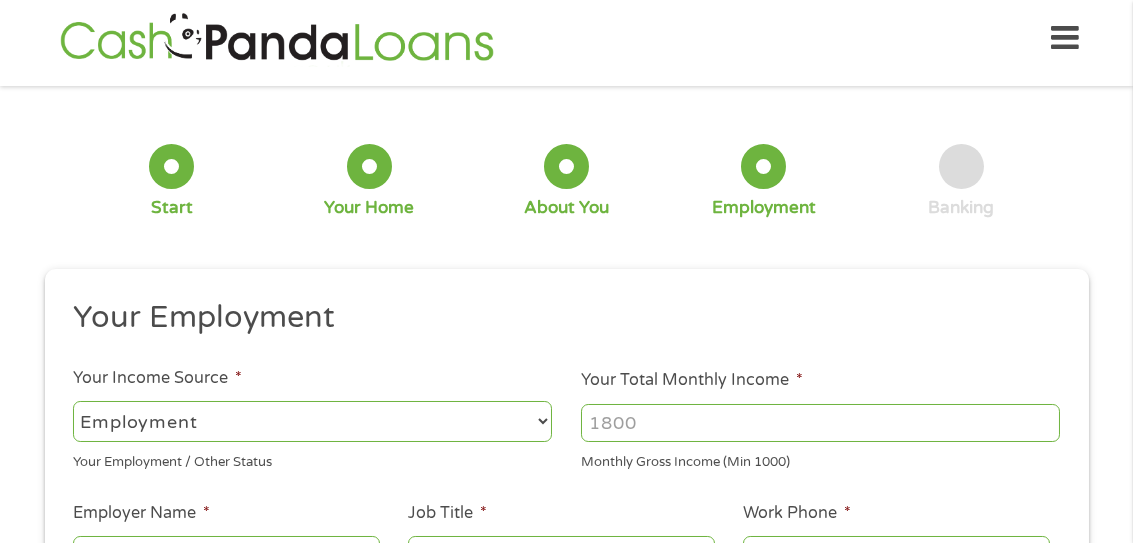 click on "Your Total Monthly Income *" at bounding box center [820, 423] 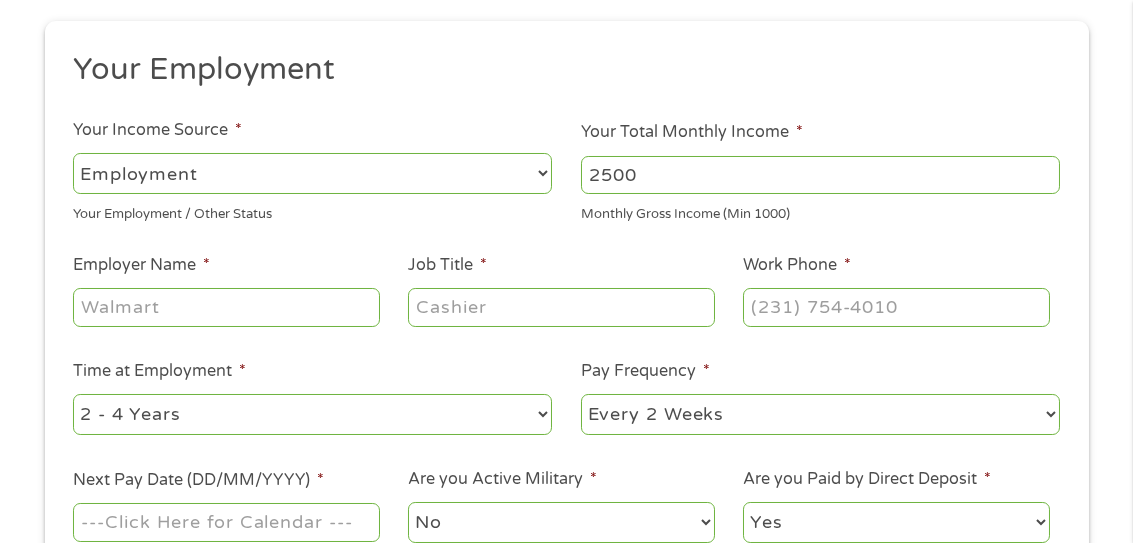 scroll, scrollTop: 260, scrollLeft: 0, axis: vertical 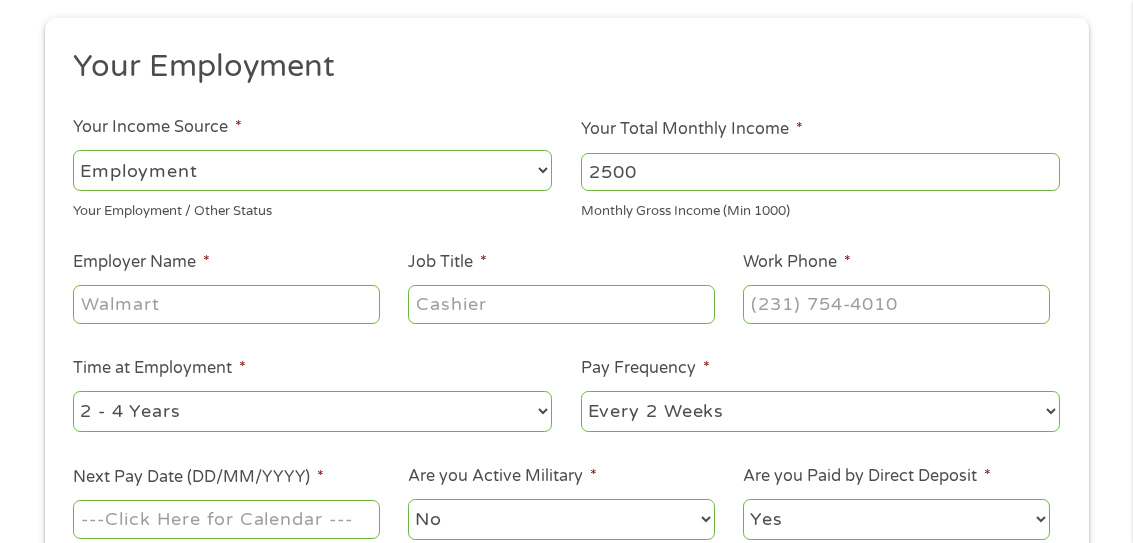 type on "2500" 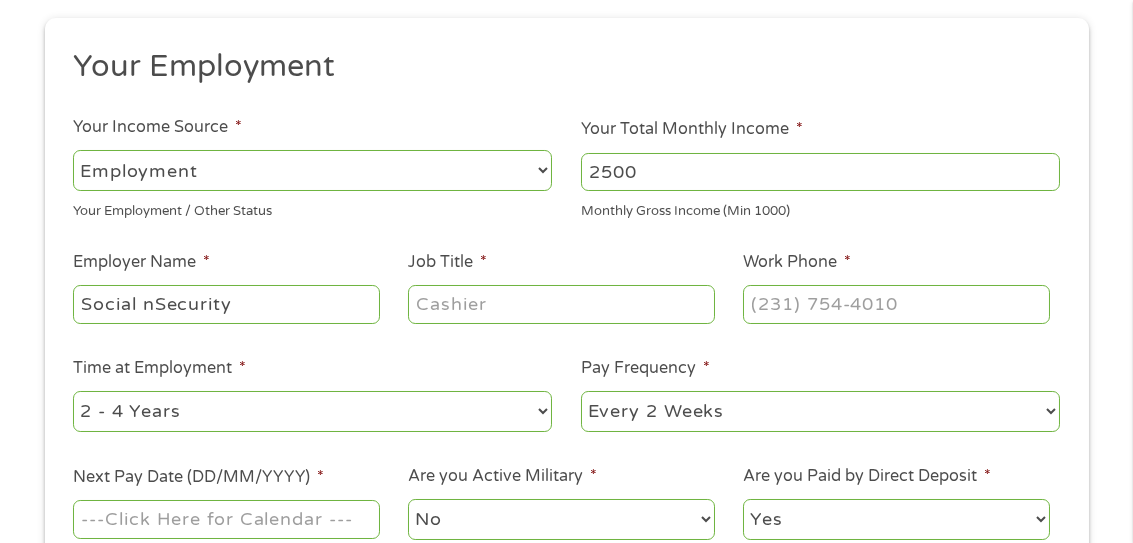 click on "Social nSecurity" at bounding box center [226, 304] 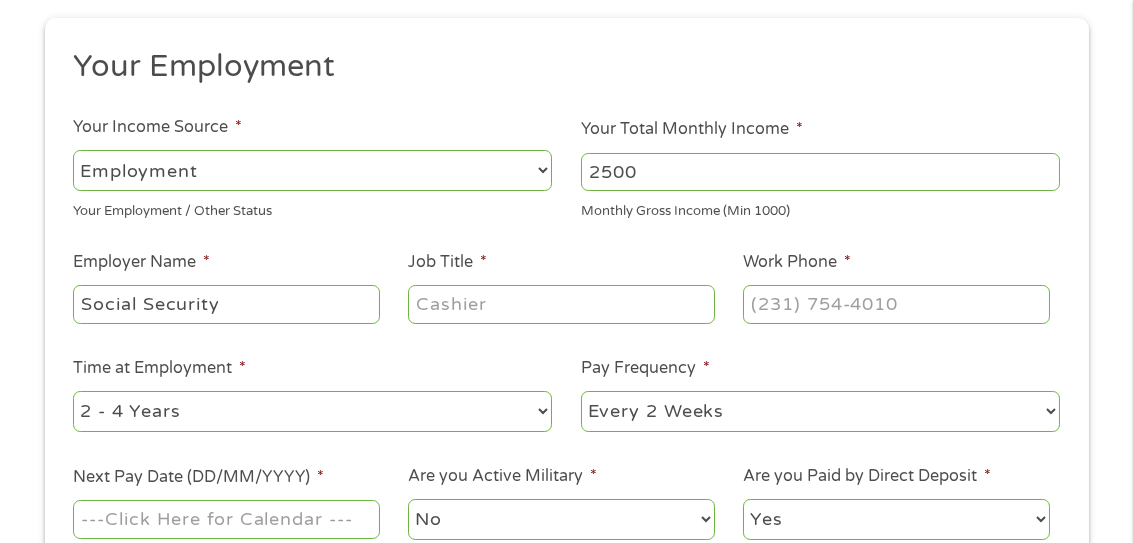 type on "Social Security" 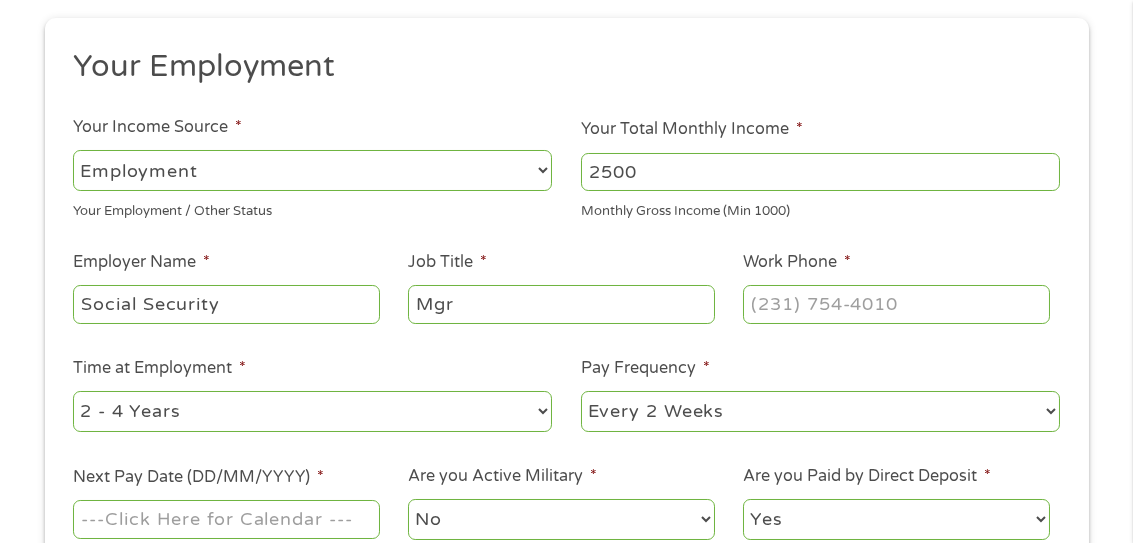 type on "Mgr" 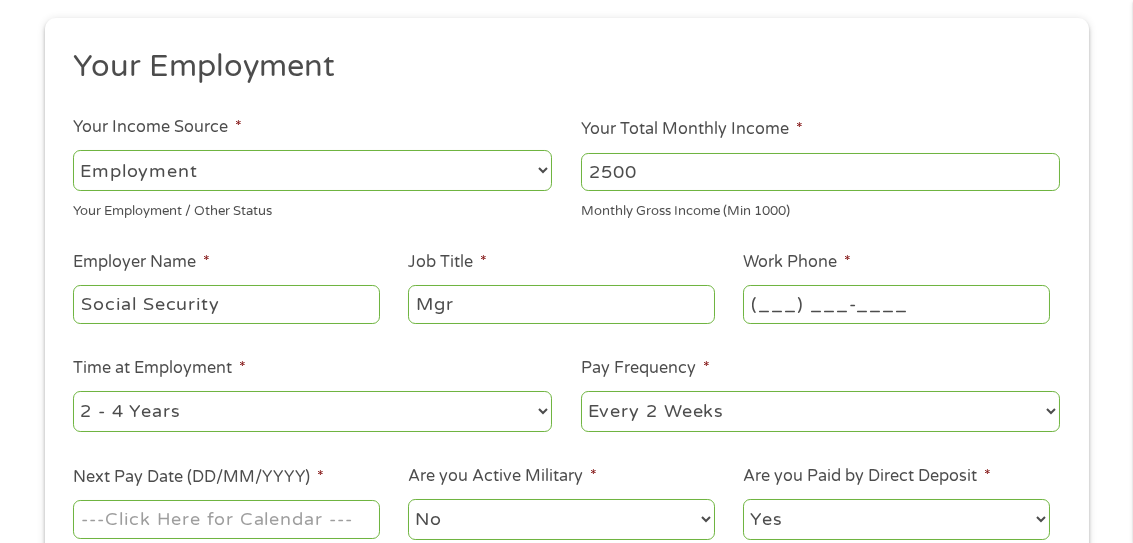 click on "(___) ___-____" at bounding box center [896, 304] 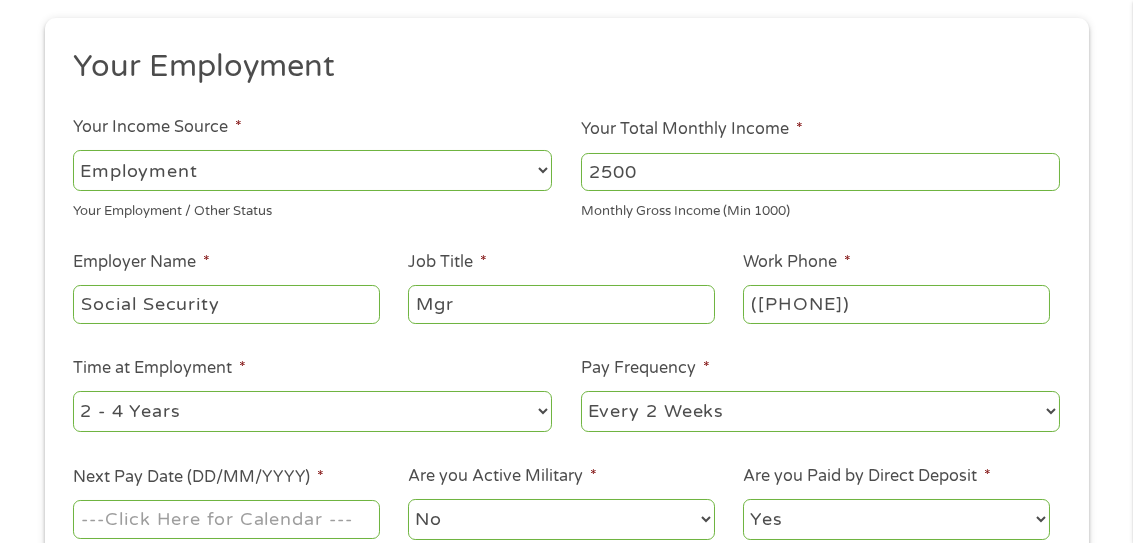 click on "--- Choose one --- 1 Year or less 1 - 2 Years 2 - 4 Years Over 4 Years" at bounding box center (312, 411) 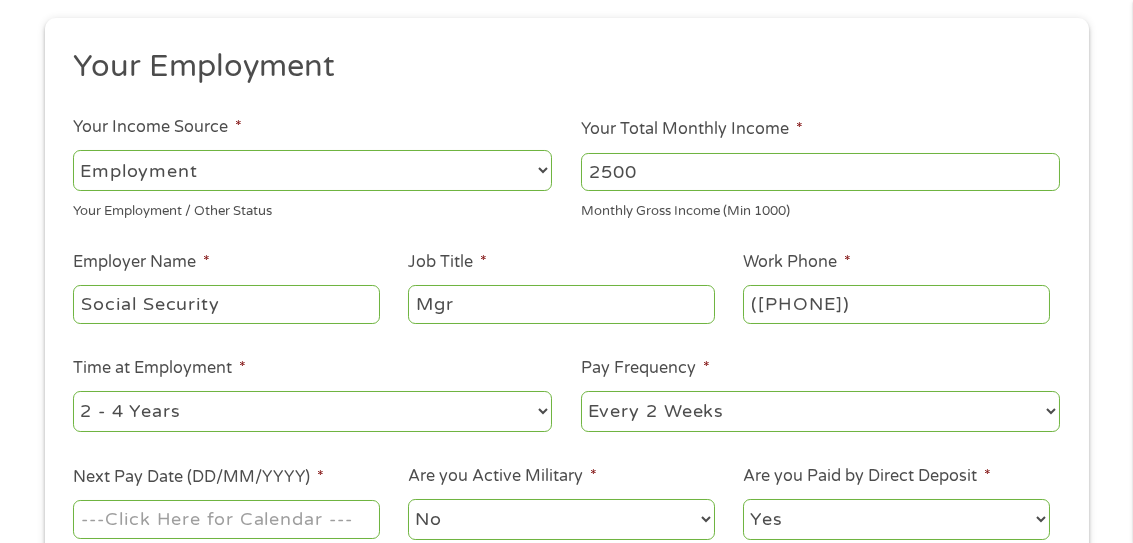select on "60months" 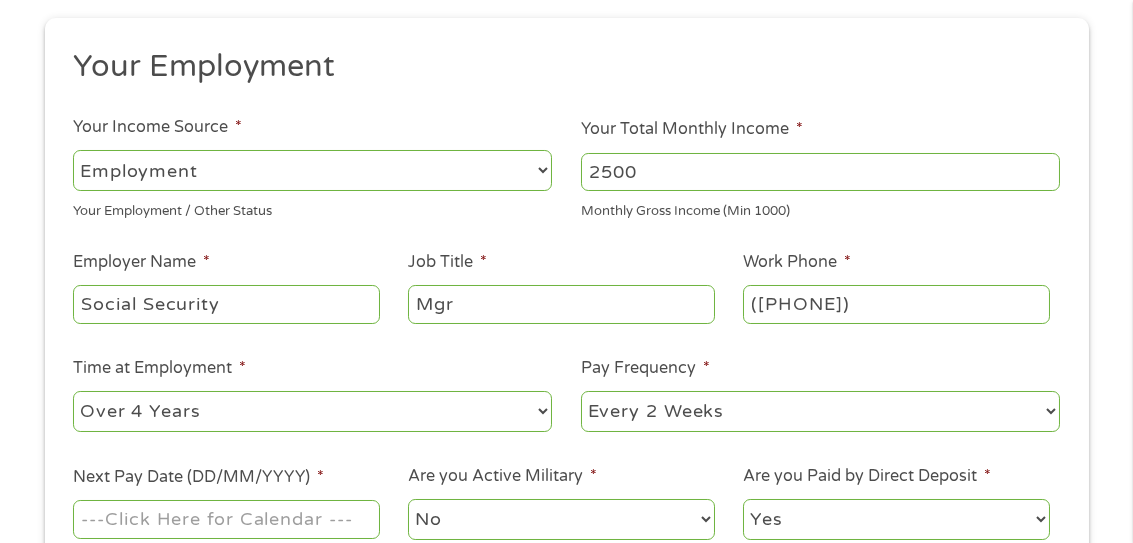 click on "--- Choose one --- 1 Year or less 1 - 2 Years 2 - 4 Years Over 4 Years" at bounding box center (312, 411) 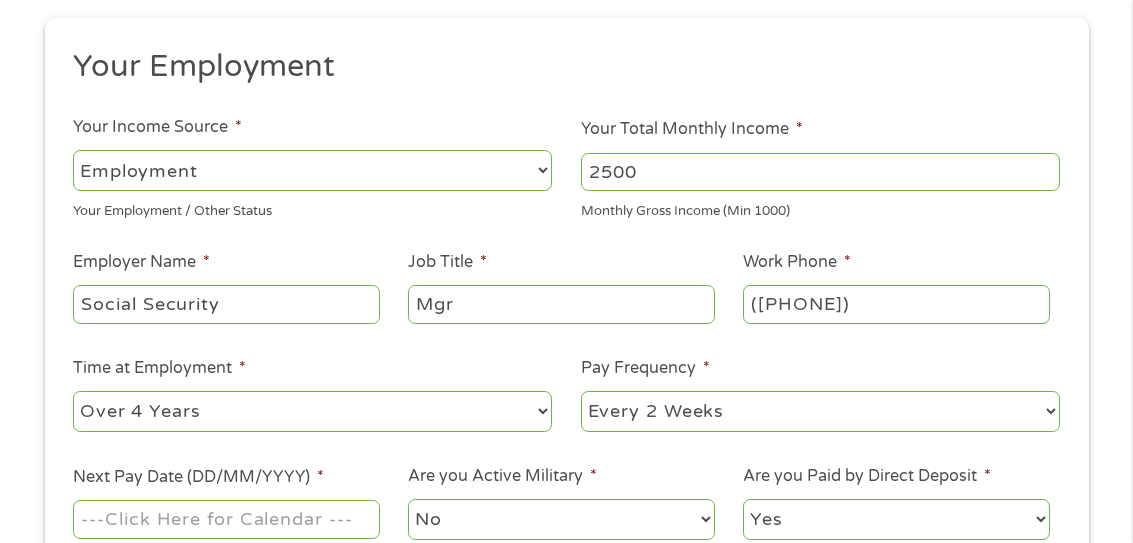 select on "monthly" 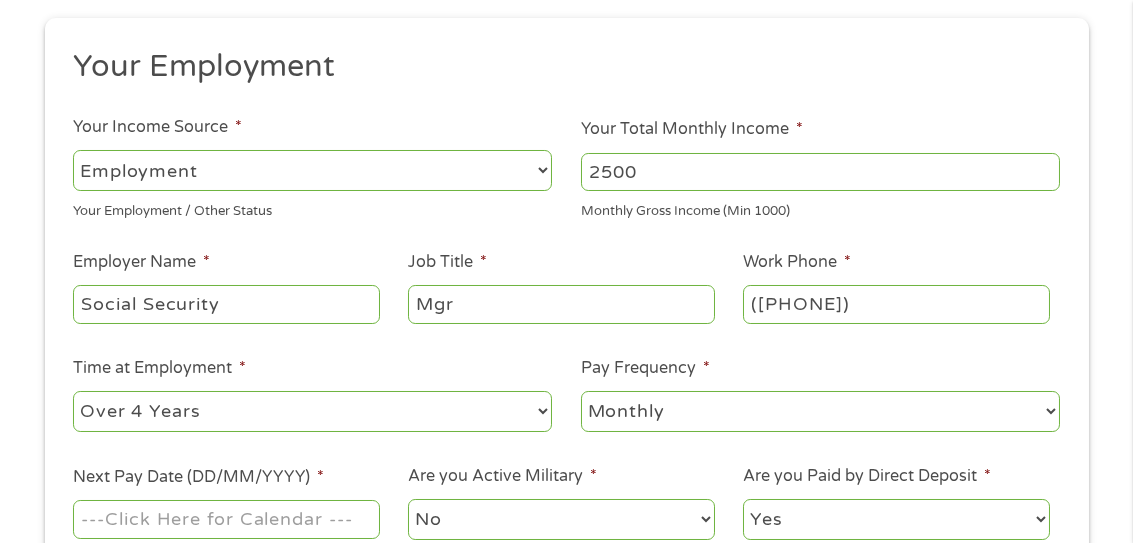 click on "--- Choose one --- Every 2 Weeks Every Week Monthly Semi-Monthly" at bounding box center (820, 411) 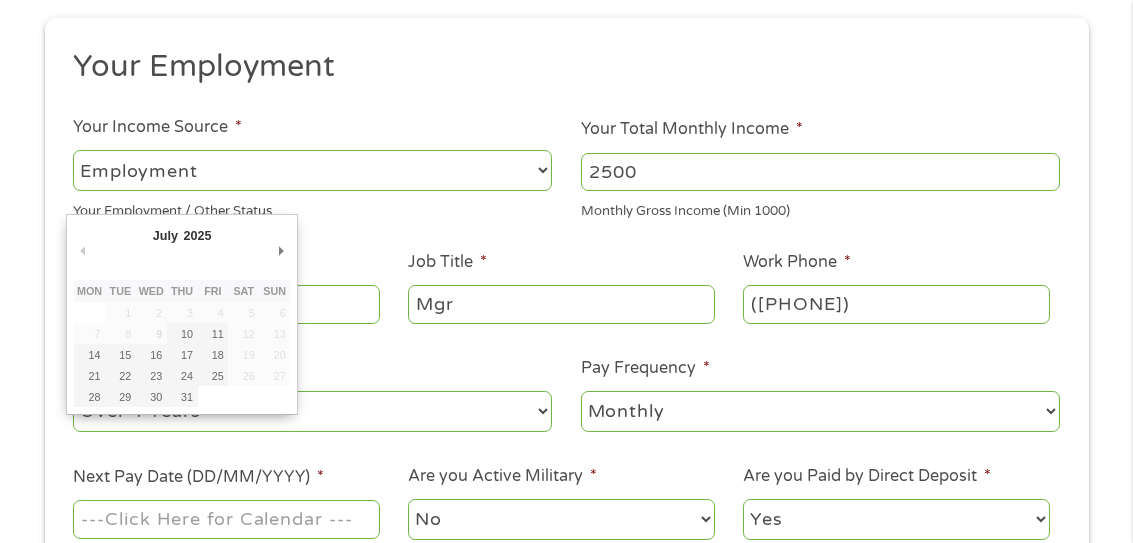 click on "Next Pay Date (DD/MM/YYYY) *" at bounding box center (226, 519) 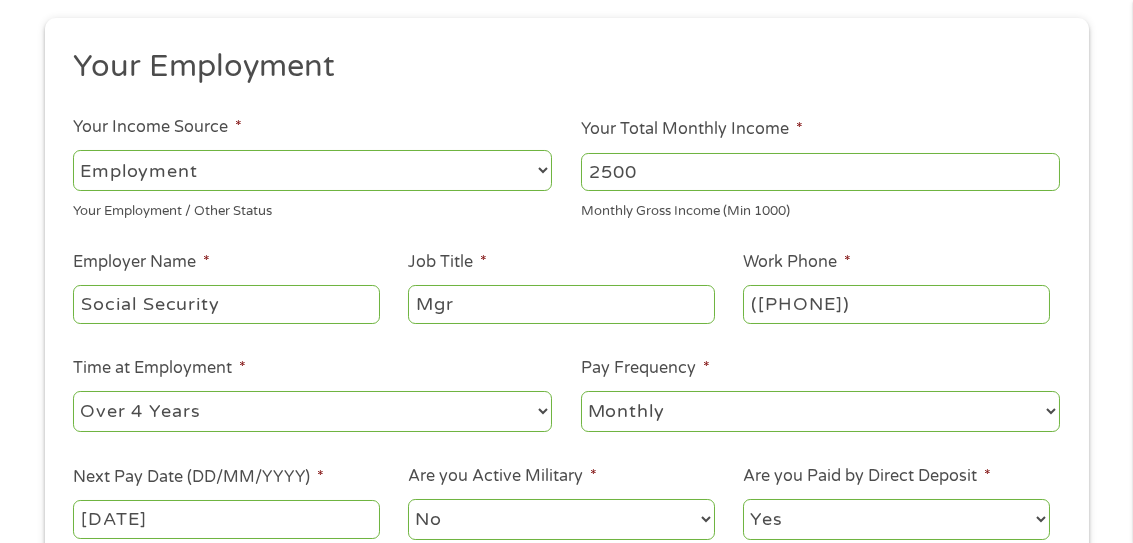 click on "No Yes" at bounding box center (561, 519) 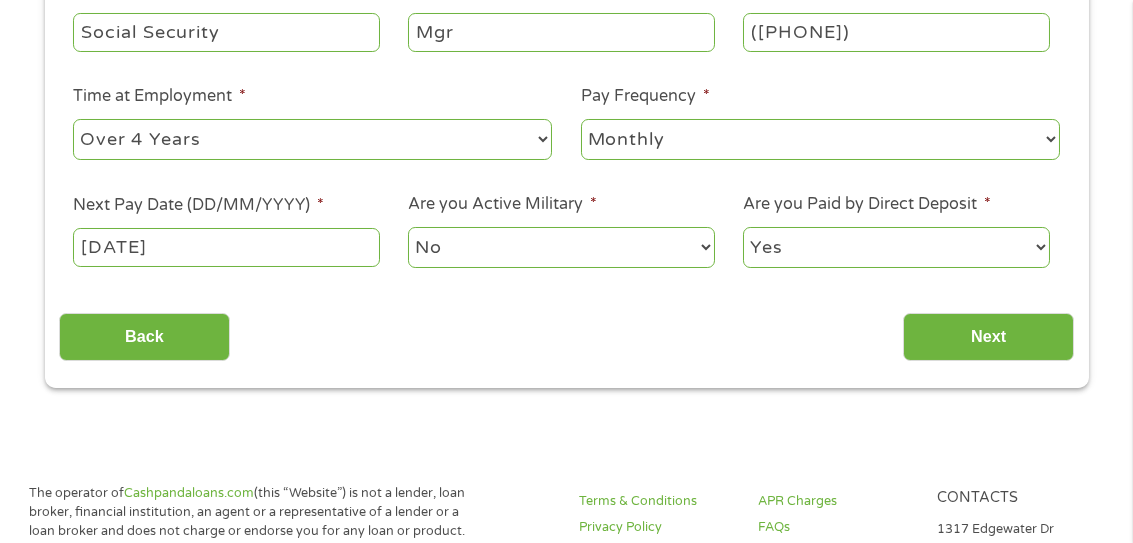 scroll, scrollTop: 538, scrollLeft: 0, axis: vertical 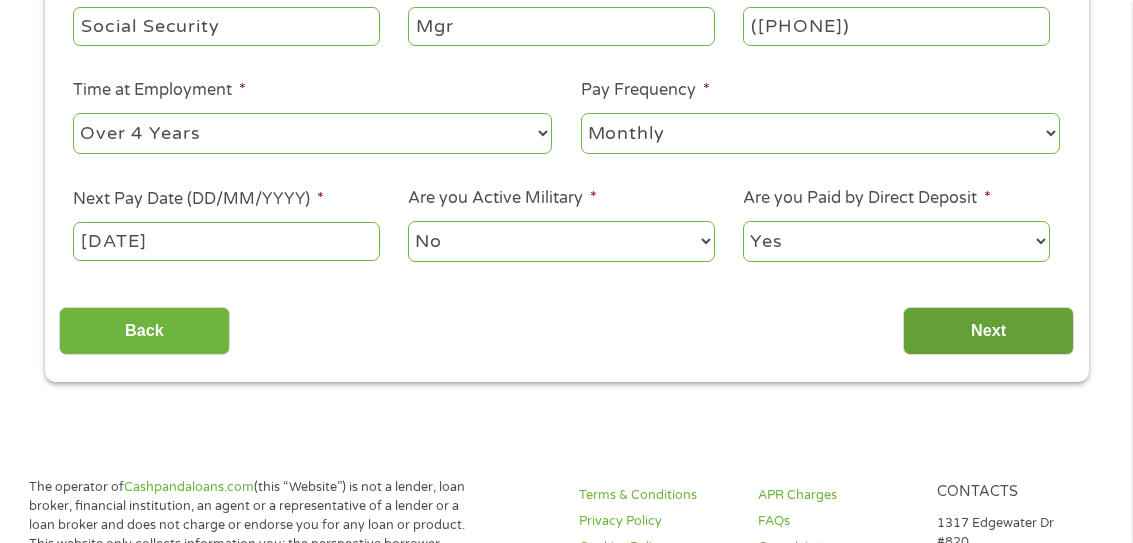 click on "Next" at bounding box center (988, 331) 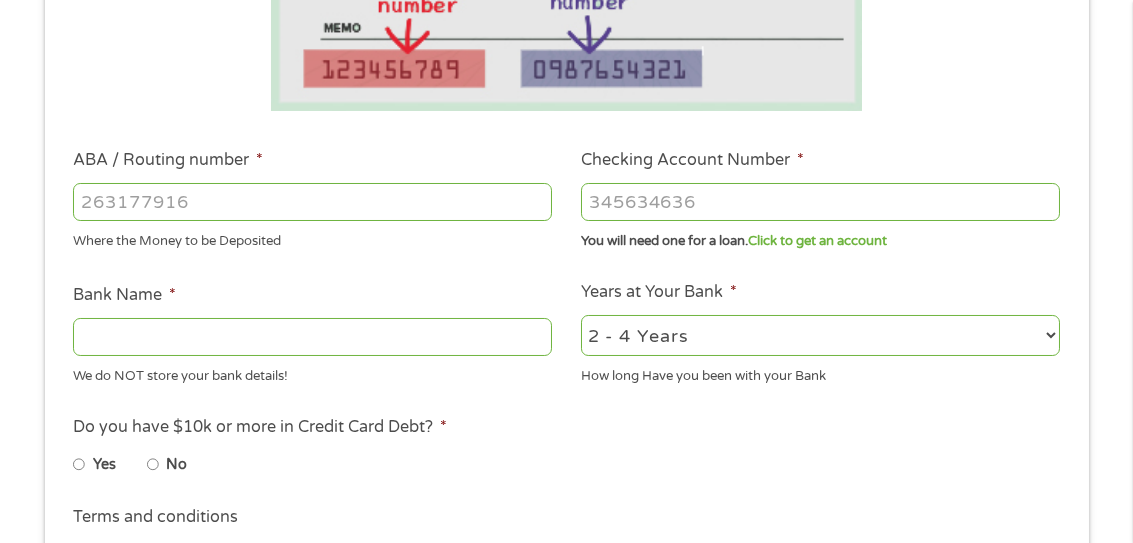 scroll, scrollTop: 410, scrollLeft: 0, axis: vertical 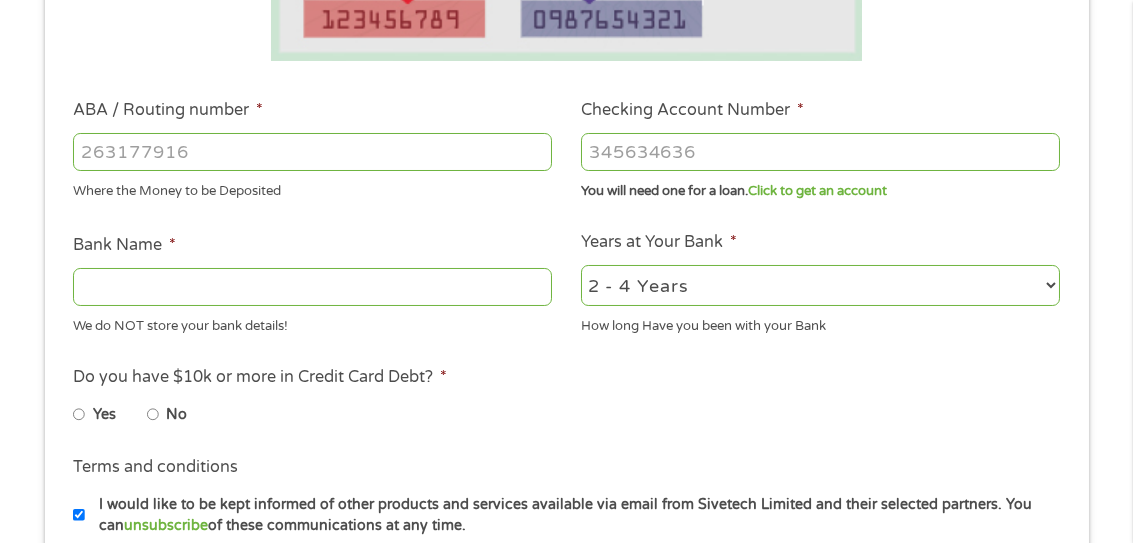 click on "ABA / Routing number *" at bounding box center [312, 152] 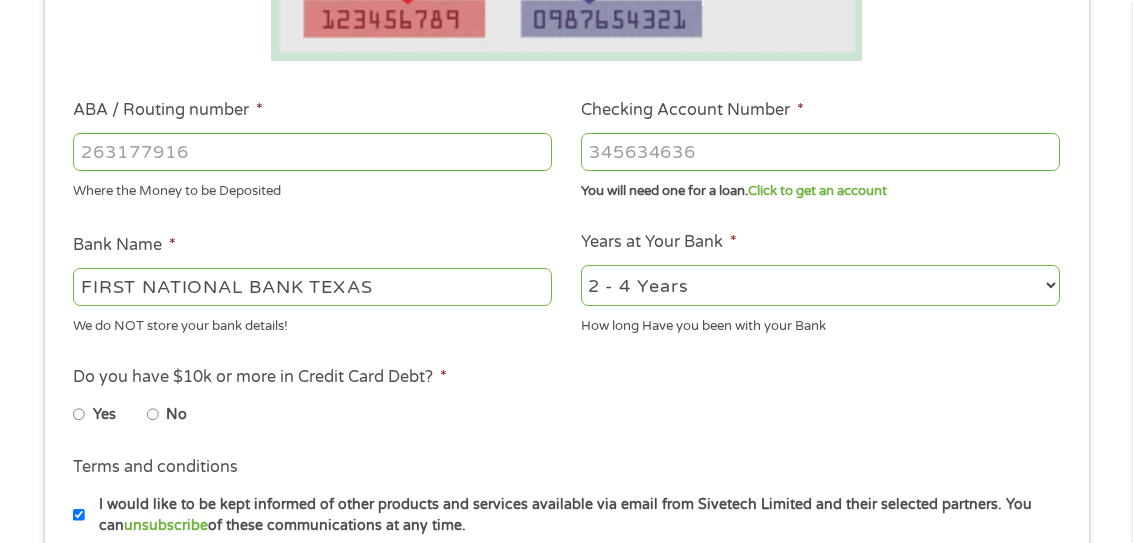 type on "[NUMBER]" 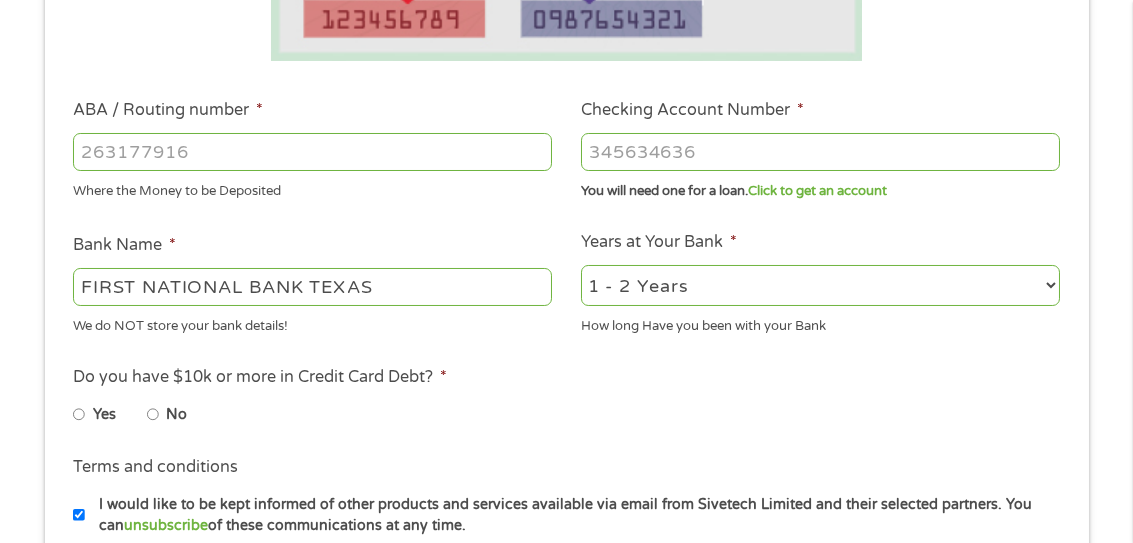 click on "2 - 4 Years 6 - 12 Months 1 - 2 Years Over 4 Years" at bounding box center (820, 285) 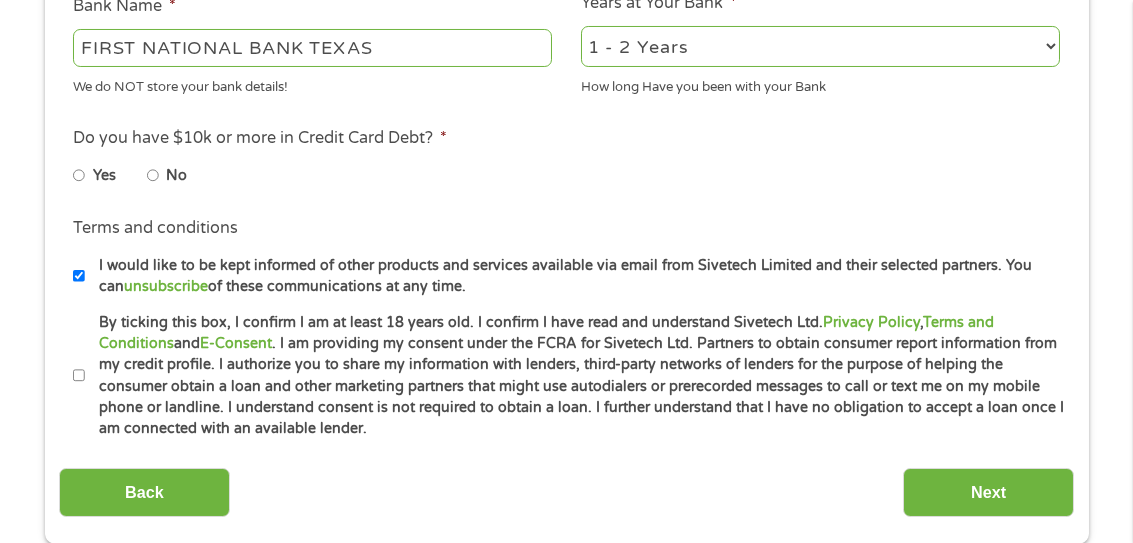scroll, scrollTop: 831, scrollLeft: 0, axis: vertical 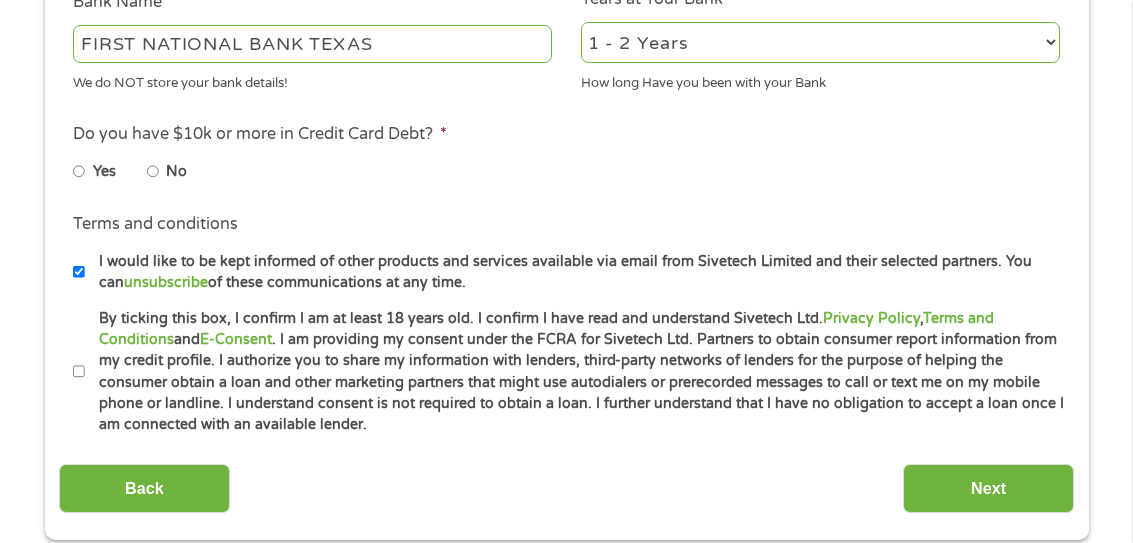 type on "[NUMBER]" 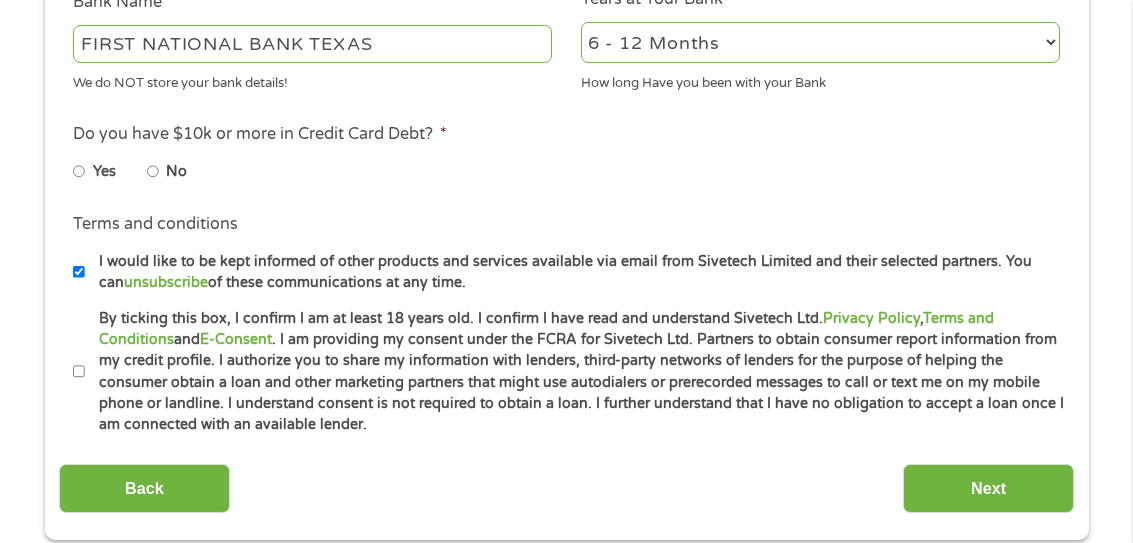 click on "2 - 4 Years 6 - 12 Months 1 - 2 Years Over 4 Years" at bounding box center (820, 42) 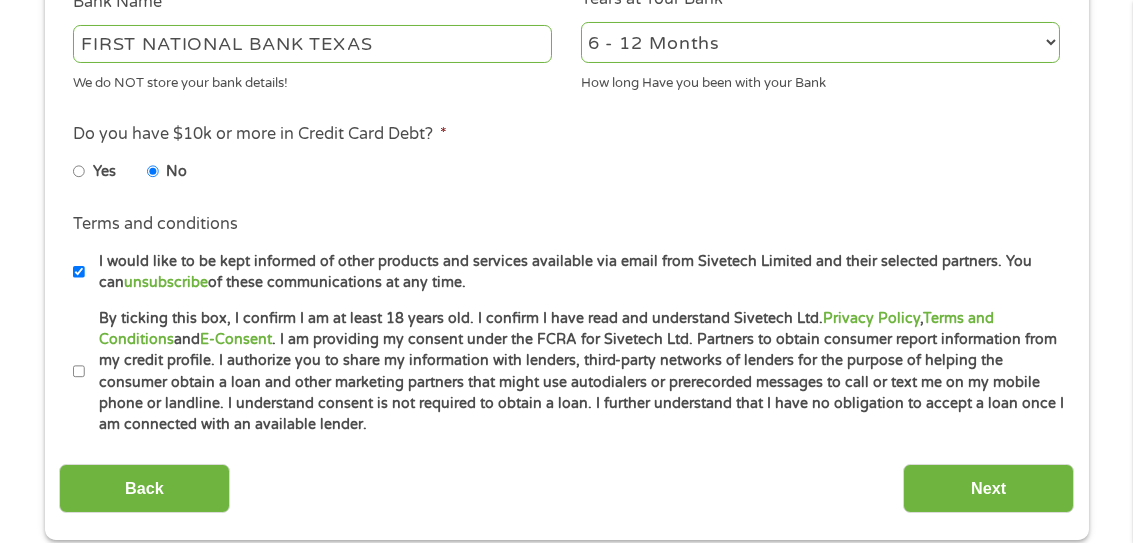 click on "By ticking this box, I confirm I am at least 18 years old. I confirm I have read and understand Sivetech Ltd.  Privacy Policy ,  Terms and Conditions  and  E-Consent . I am providing my consent under the FCRA for Sivetech Ltd. Partners to obtain consumer report information from my credit profile. I authorize you to share my information with lenders, third-party networks of lenders for the purpose of helping the consumer obtain a loan and other marketing partners that might use autodialers or prerecorded messages to call or text me on my mobile phone or landline. I understand consent is not required to obtain a loan. I further understand that I have no obligation to accept a loan once I am connected with an available lender." at bounding box center [79, 372] 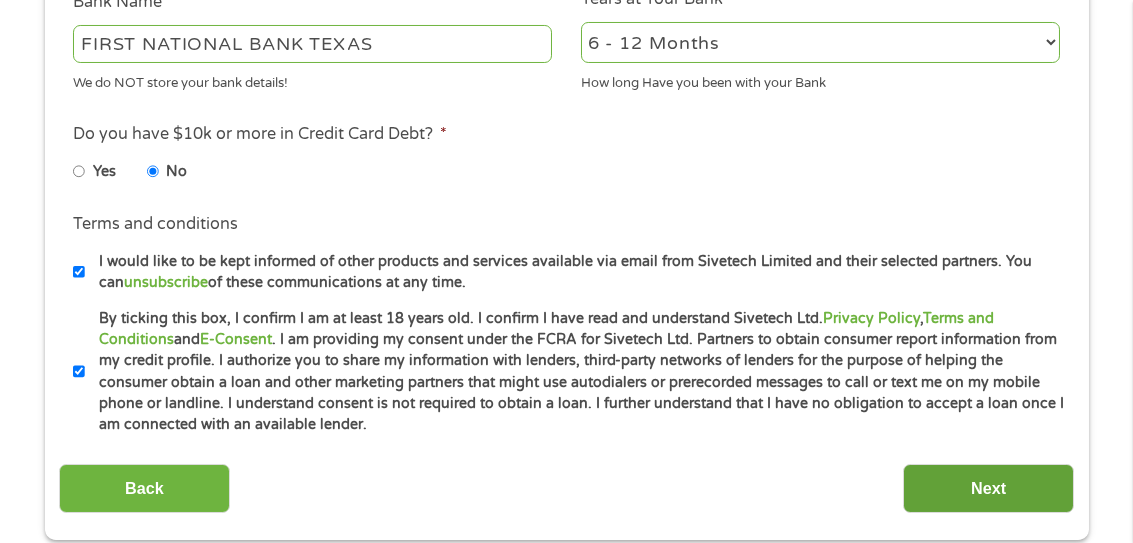 click on "Next" at bounding box center [988, 488] 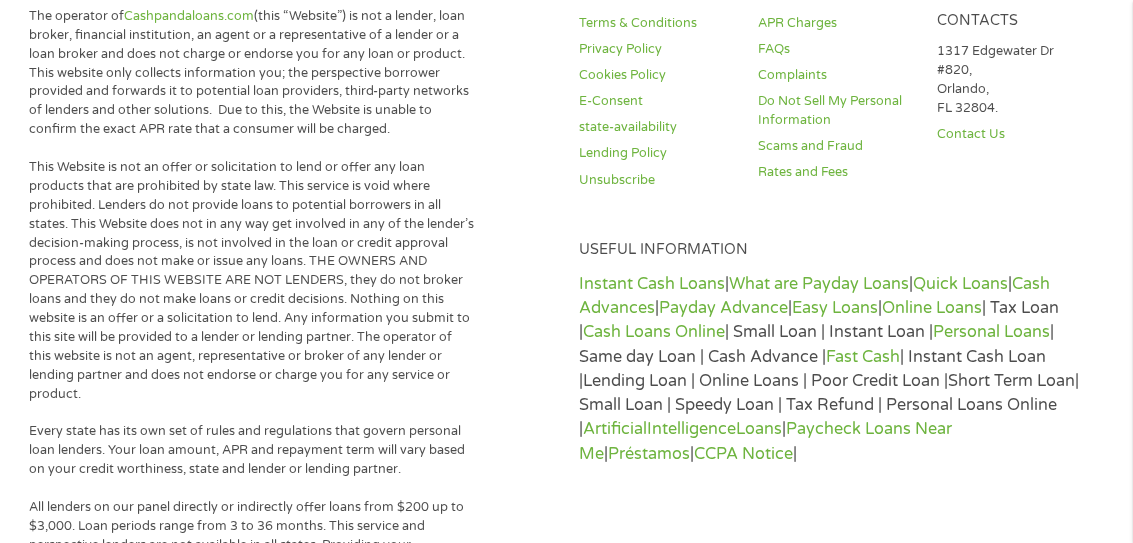 scroll, scrollTop: 508, scrollLeft: 0, axis: vertical 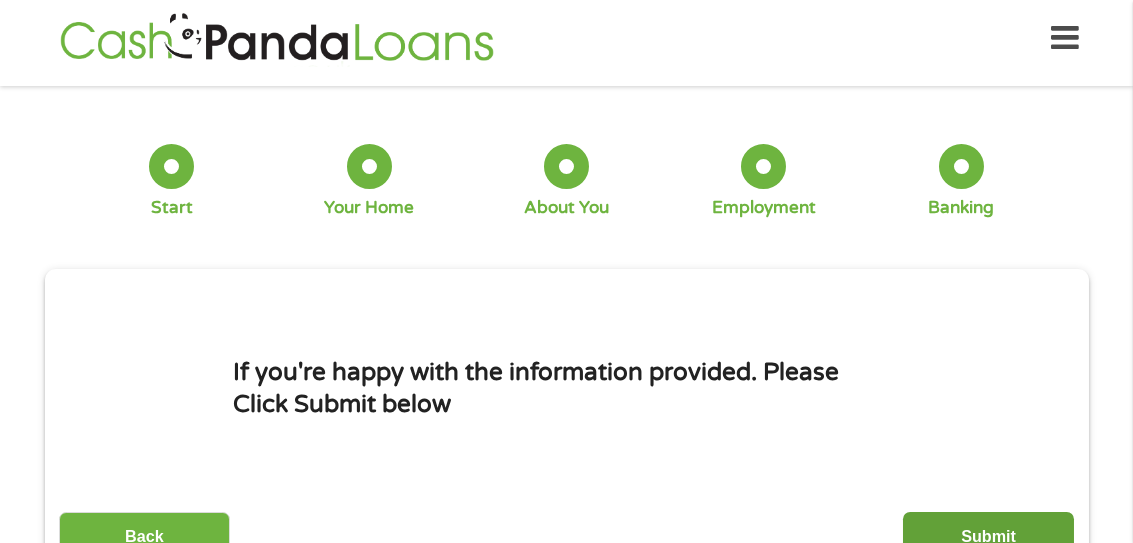 click on "Submit" at bounding box center [988, 536] 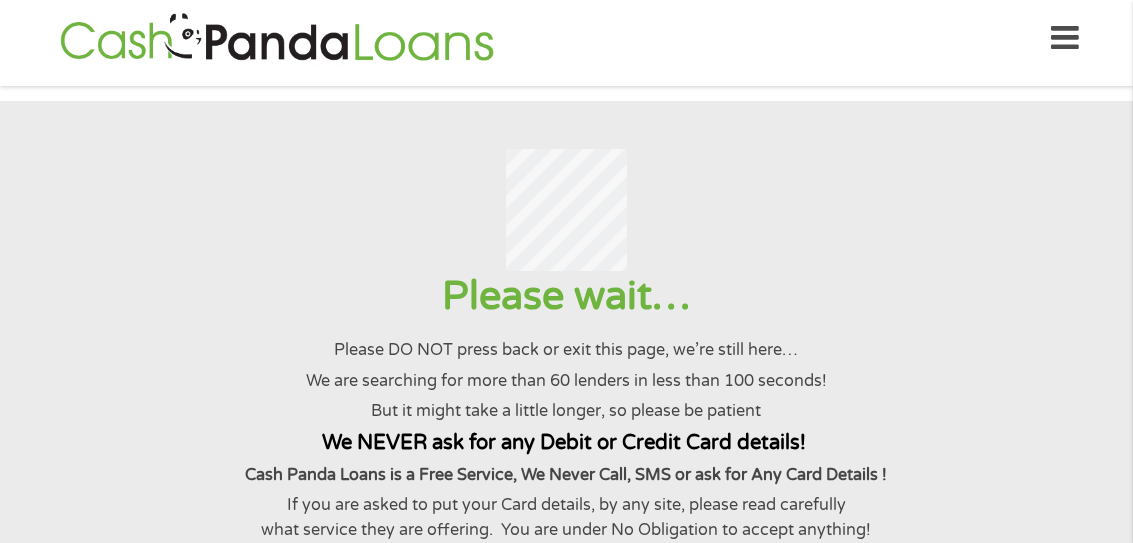 scroll, scrollTop: 0, scrollLeft: 0, axis: both 